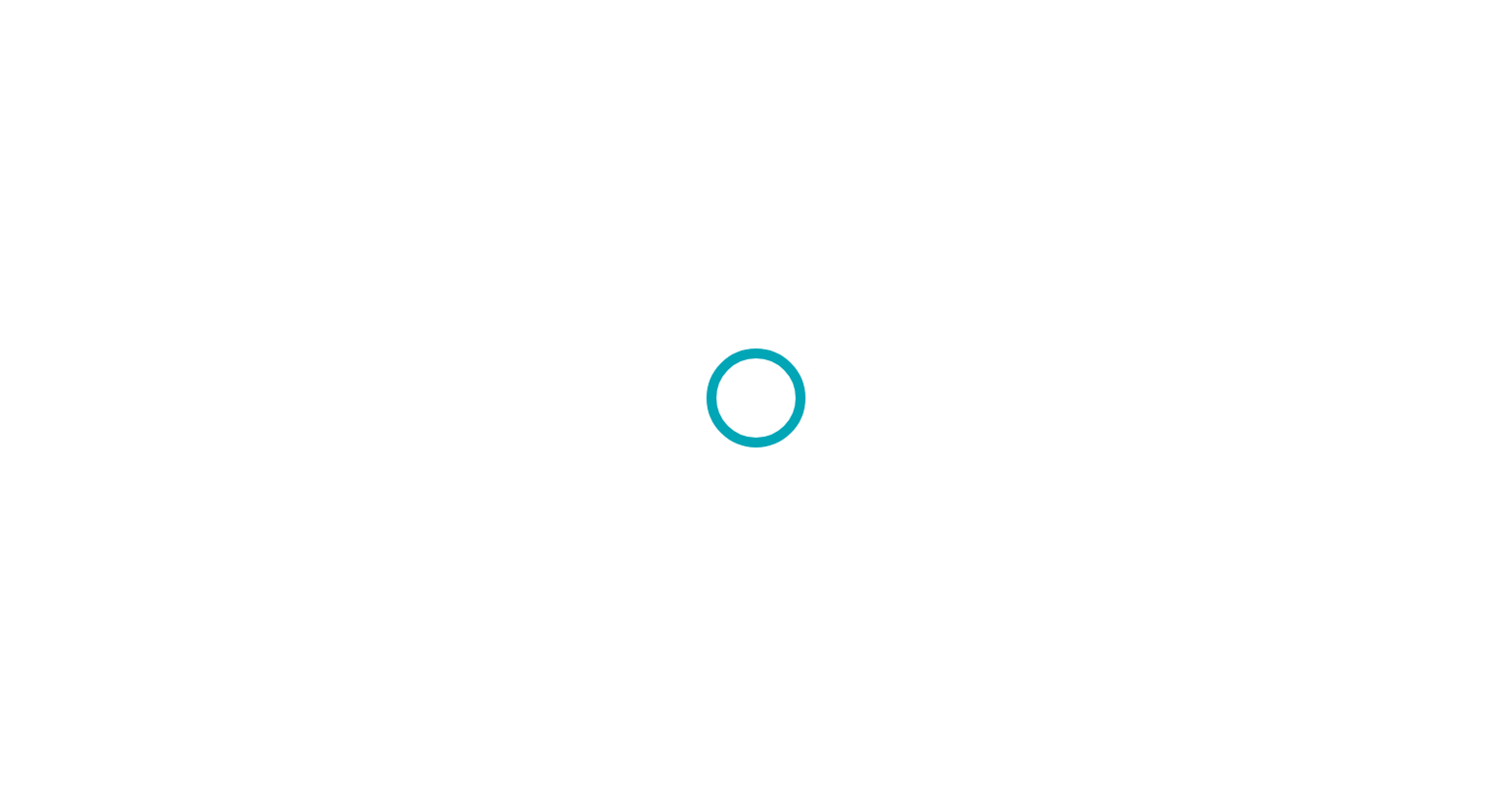 scroll, scrollTop: 0, scrollLeft: 0, axis: both 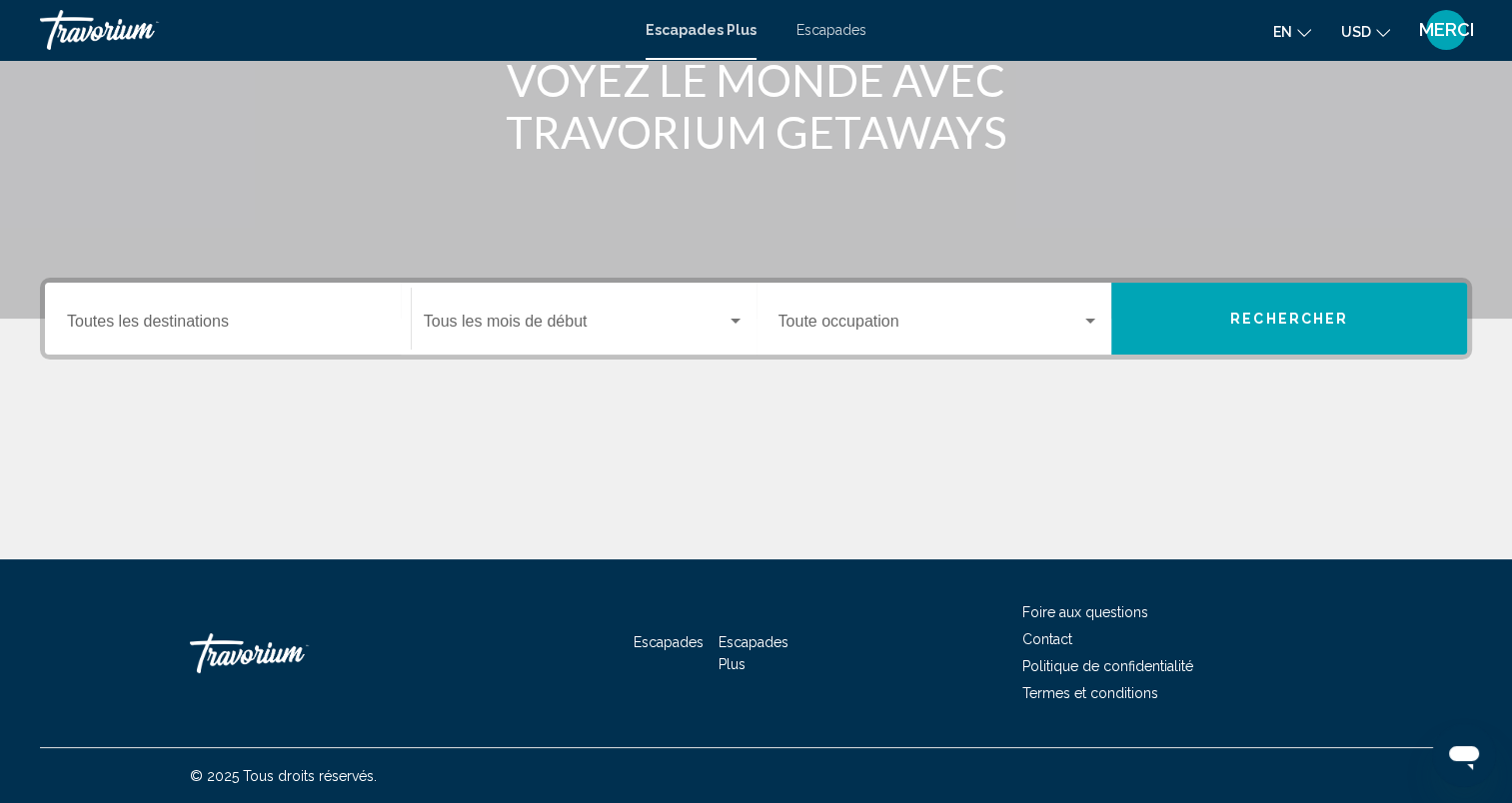 click on "Rechercher" at bounding box center [1289, 320] 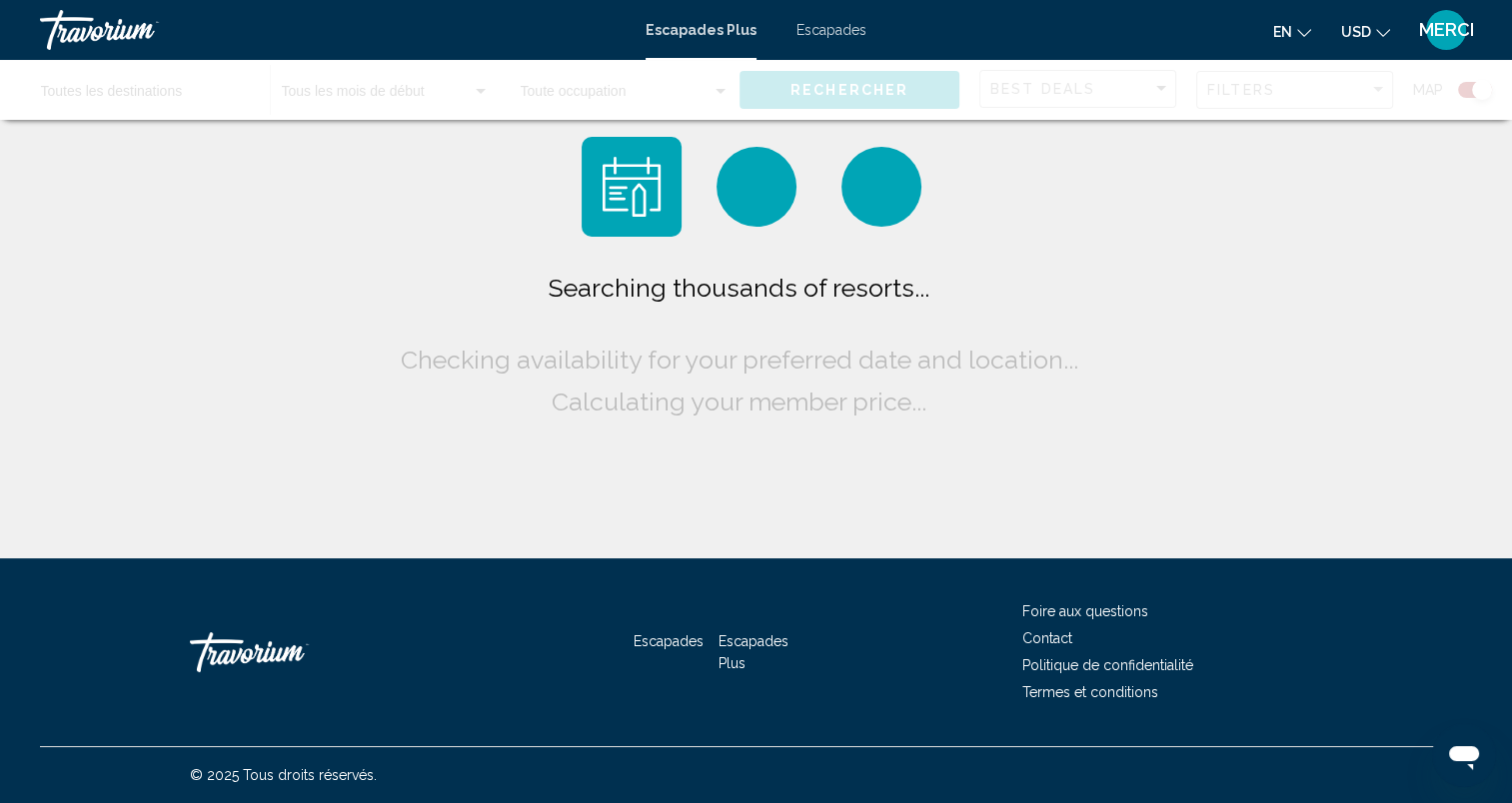 scroll, scrollTop: 0, scrollLeft: 0, axis: both 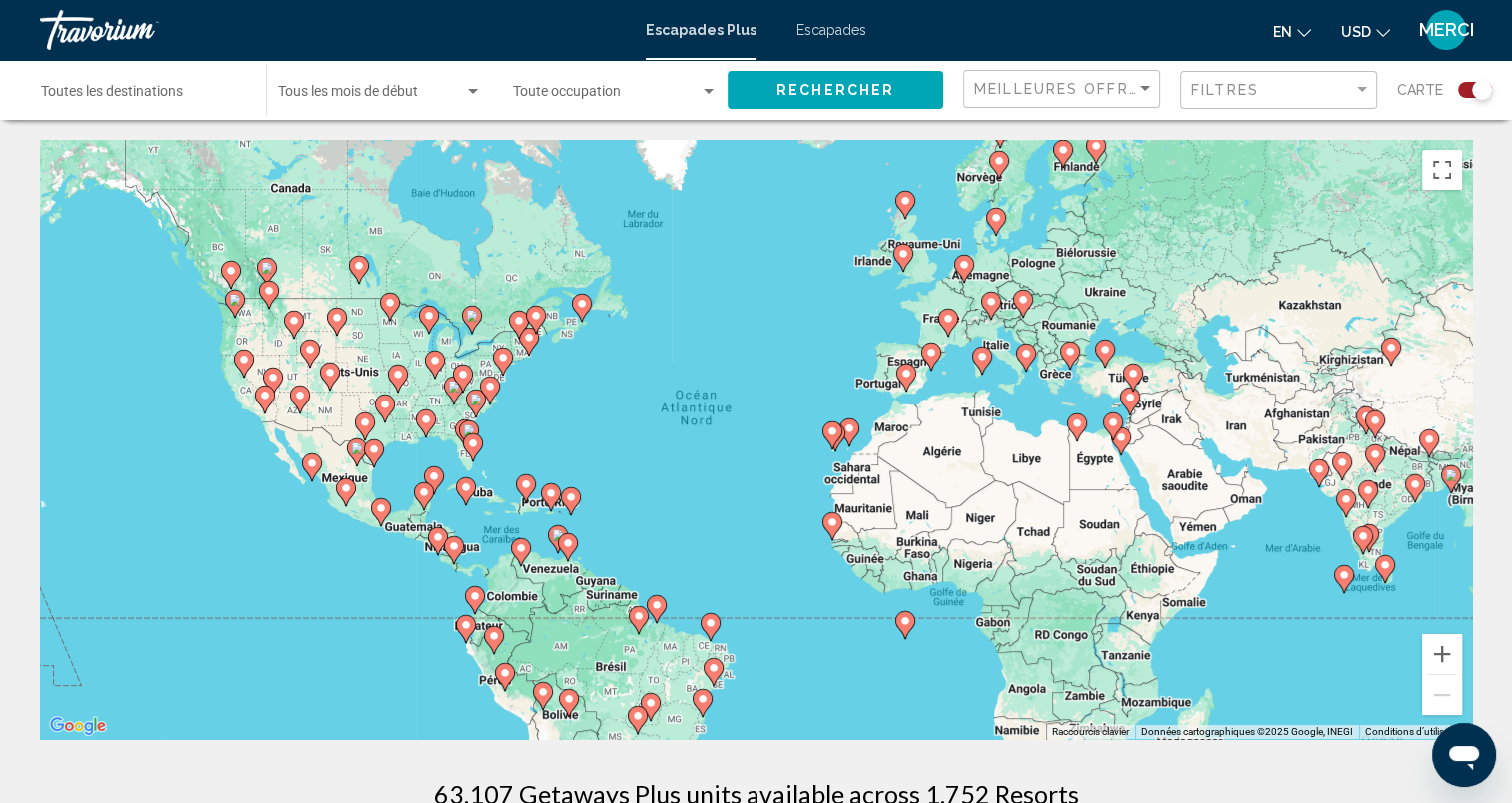 click on "Pour activer le glissement avec le clavier, appuyez sur Alt+Entrée. Une fois ce mode activé, utilisez les touches fléchées pour déplacer le repère. Pour valider le déplacement, appuyez sur Entrée. Pour annuler, appuyez sur Échap." at bounding box center (756, 439) 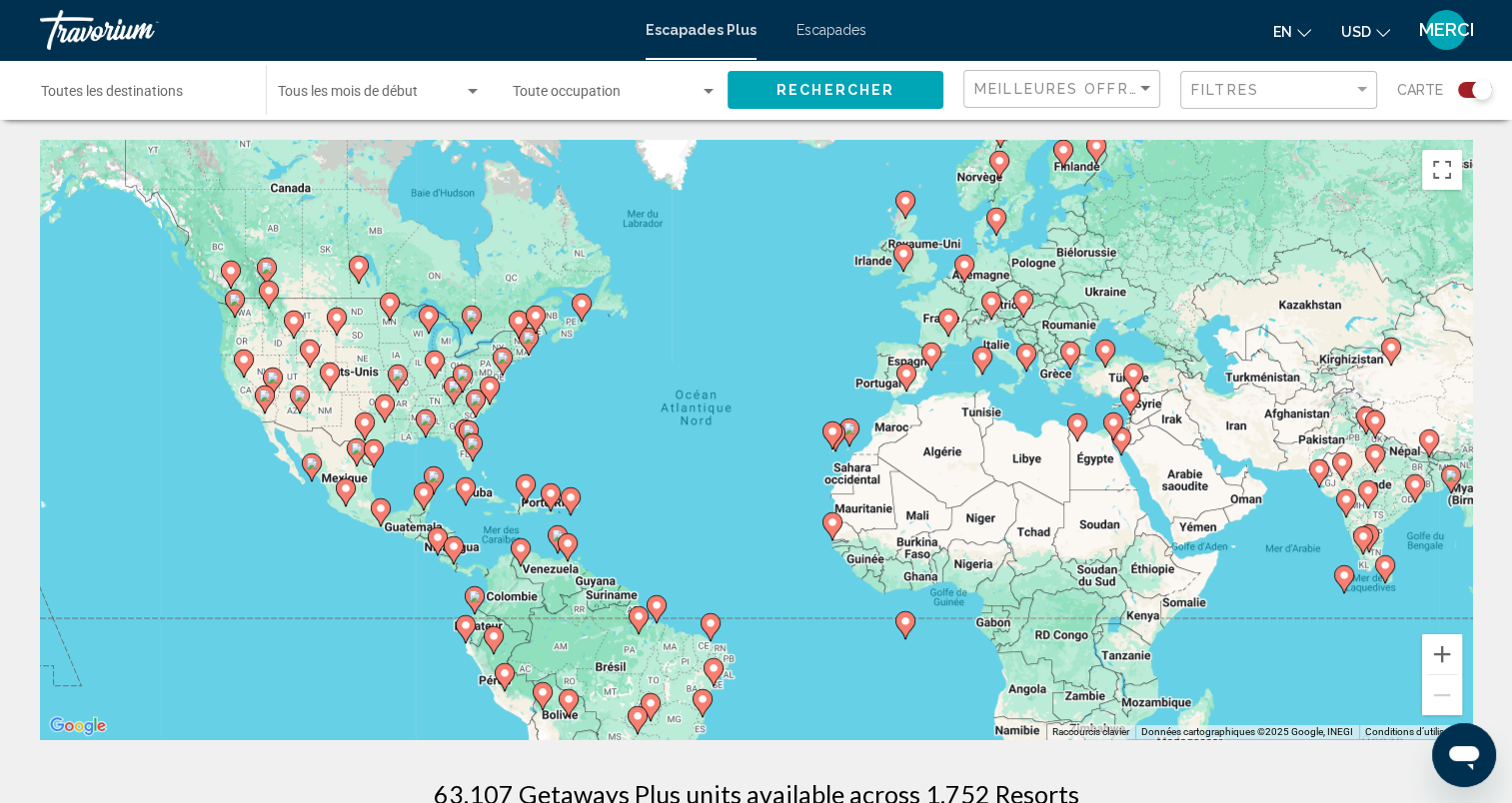click 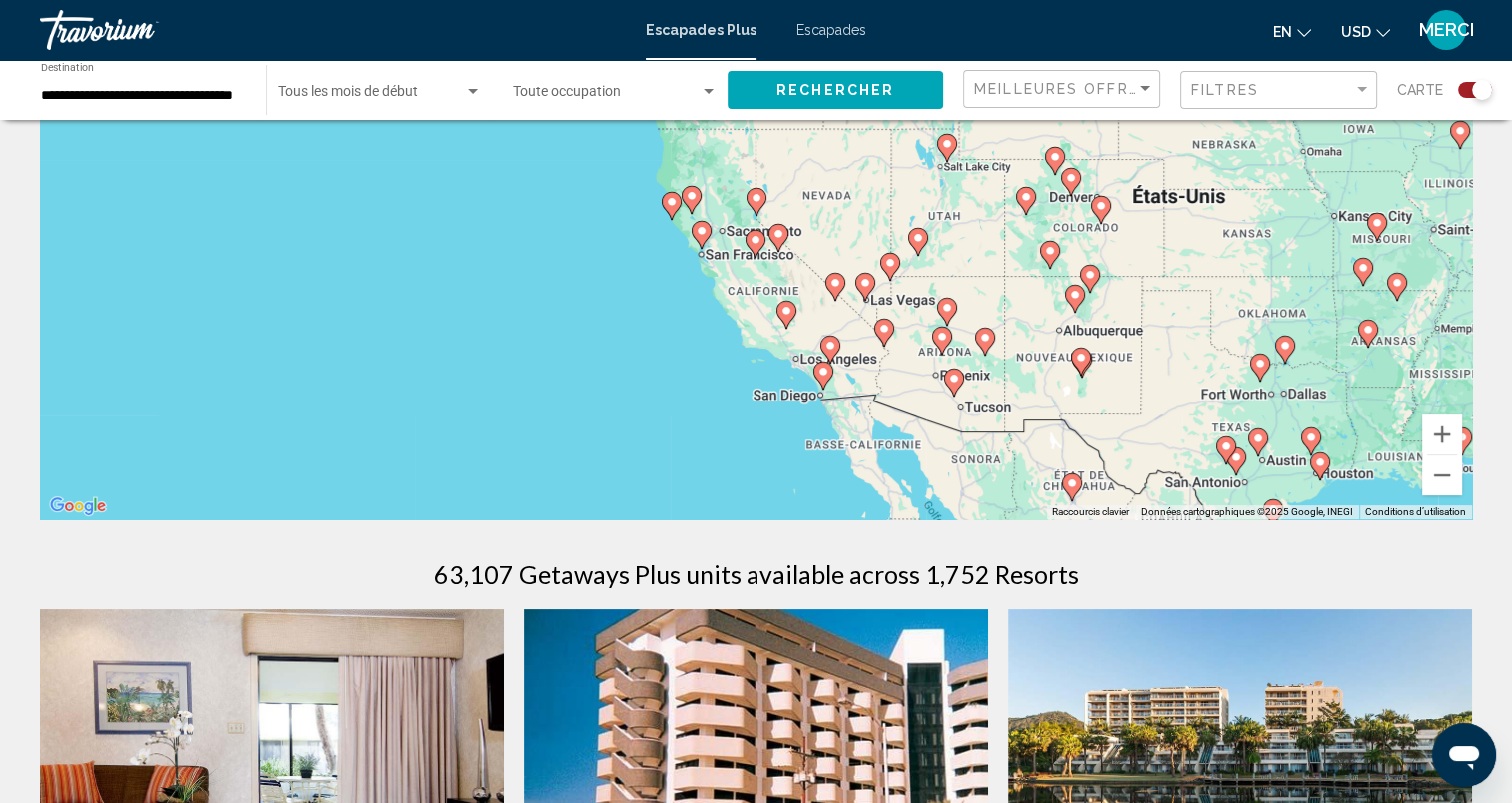 scroll, scrollTop: 200, scrollLeft: 0, axis: vertical 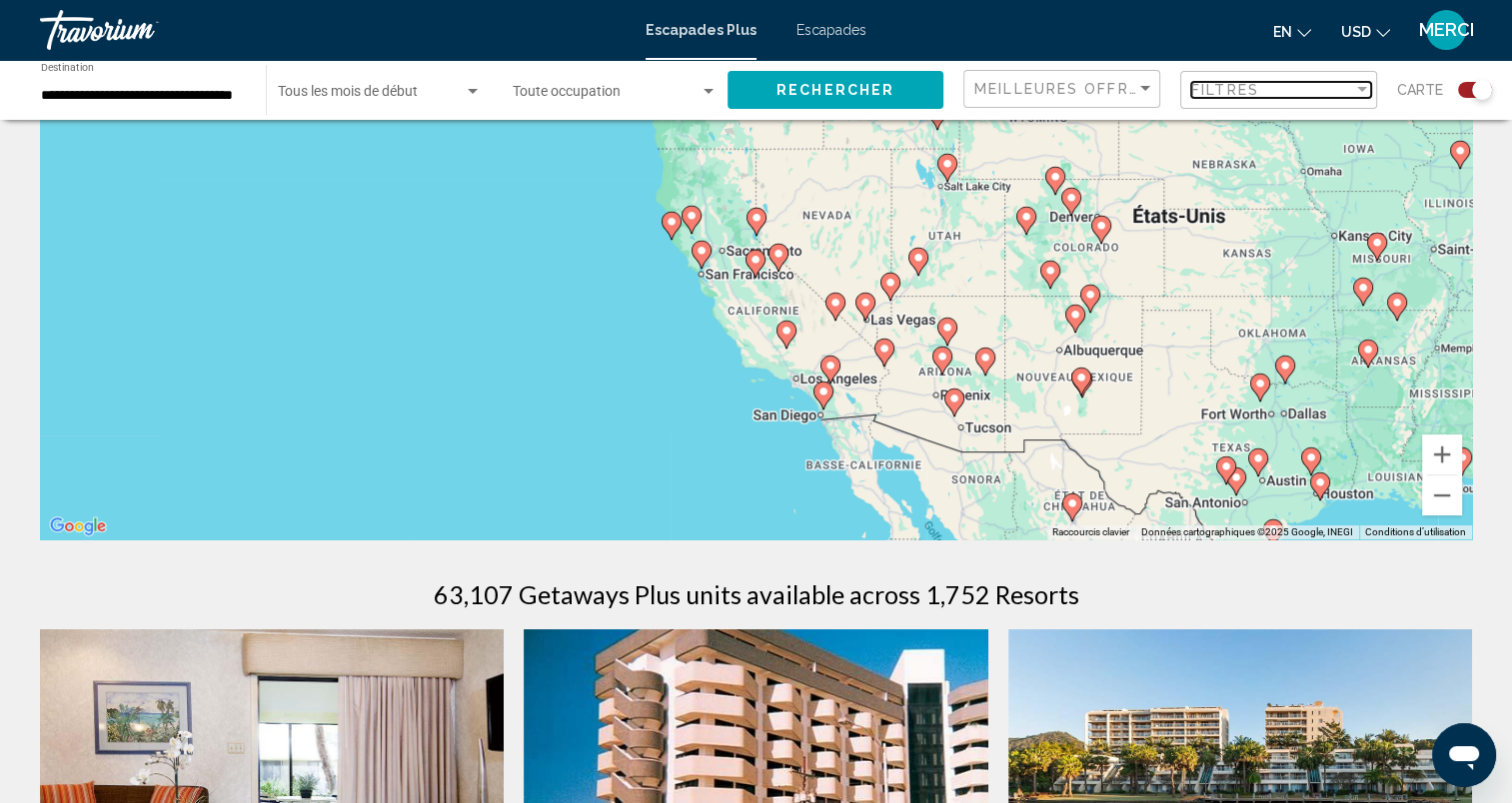 click at bounding box center [1362, 90] 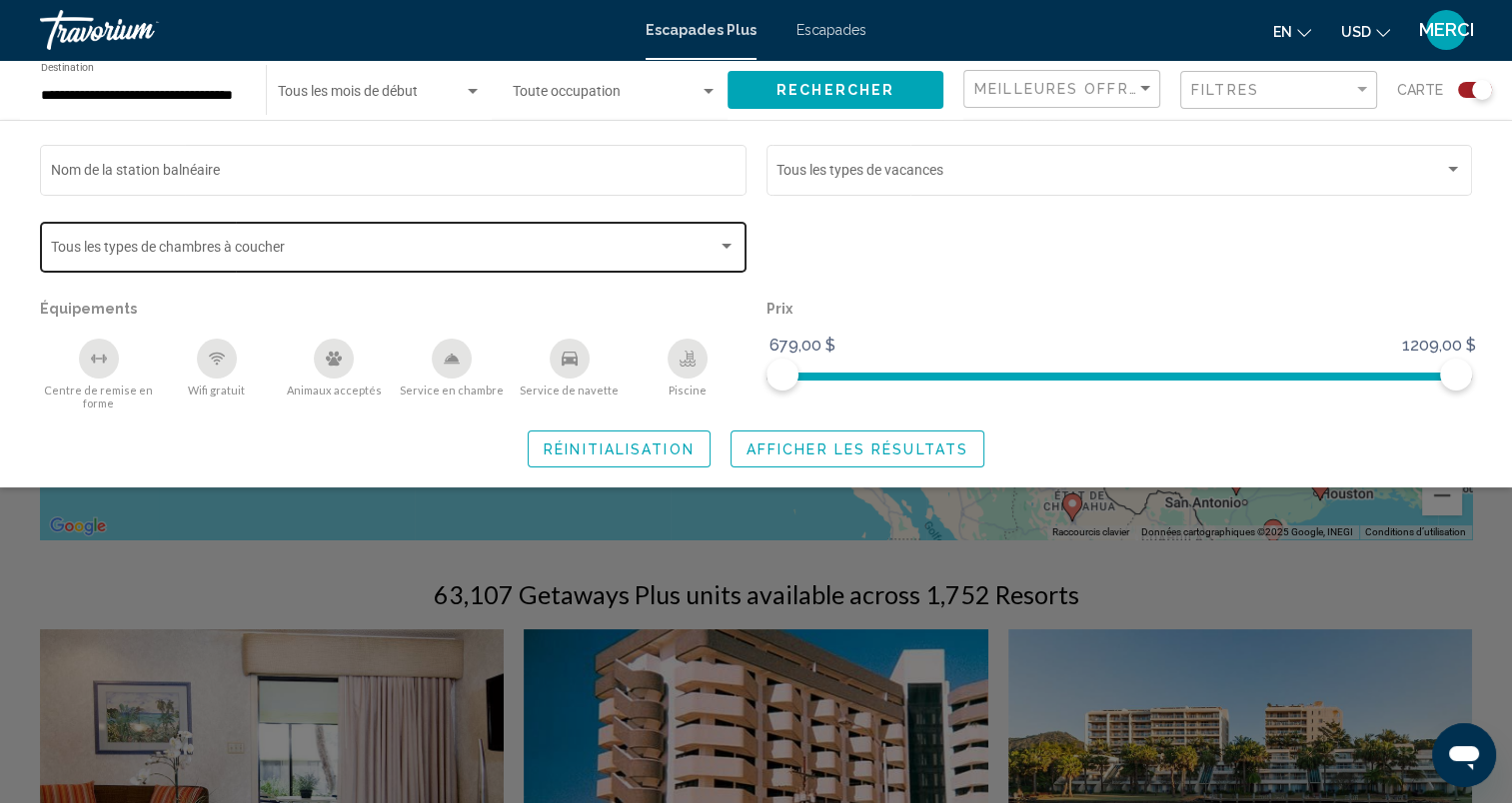 click on "Bedroom Types Tous les types de chambres à coucher" 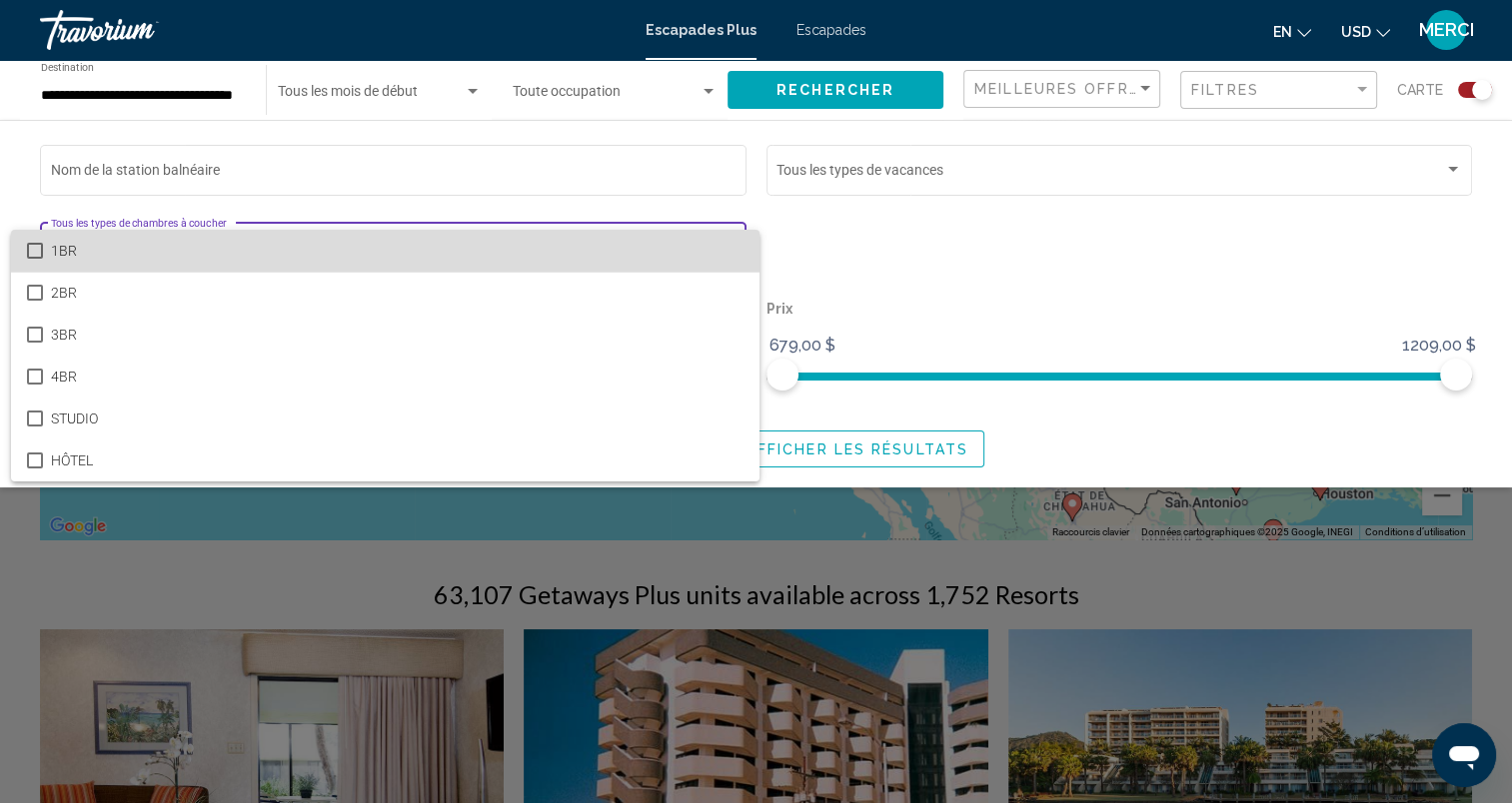 click on "1BR" at bounding box center [397, 251] 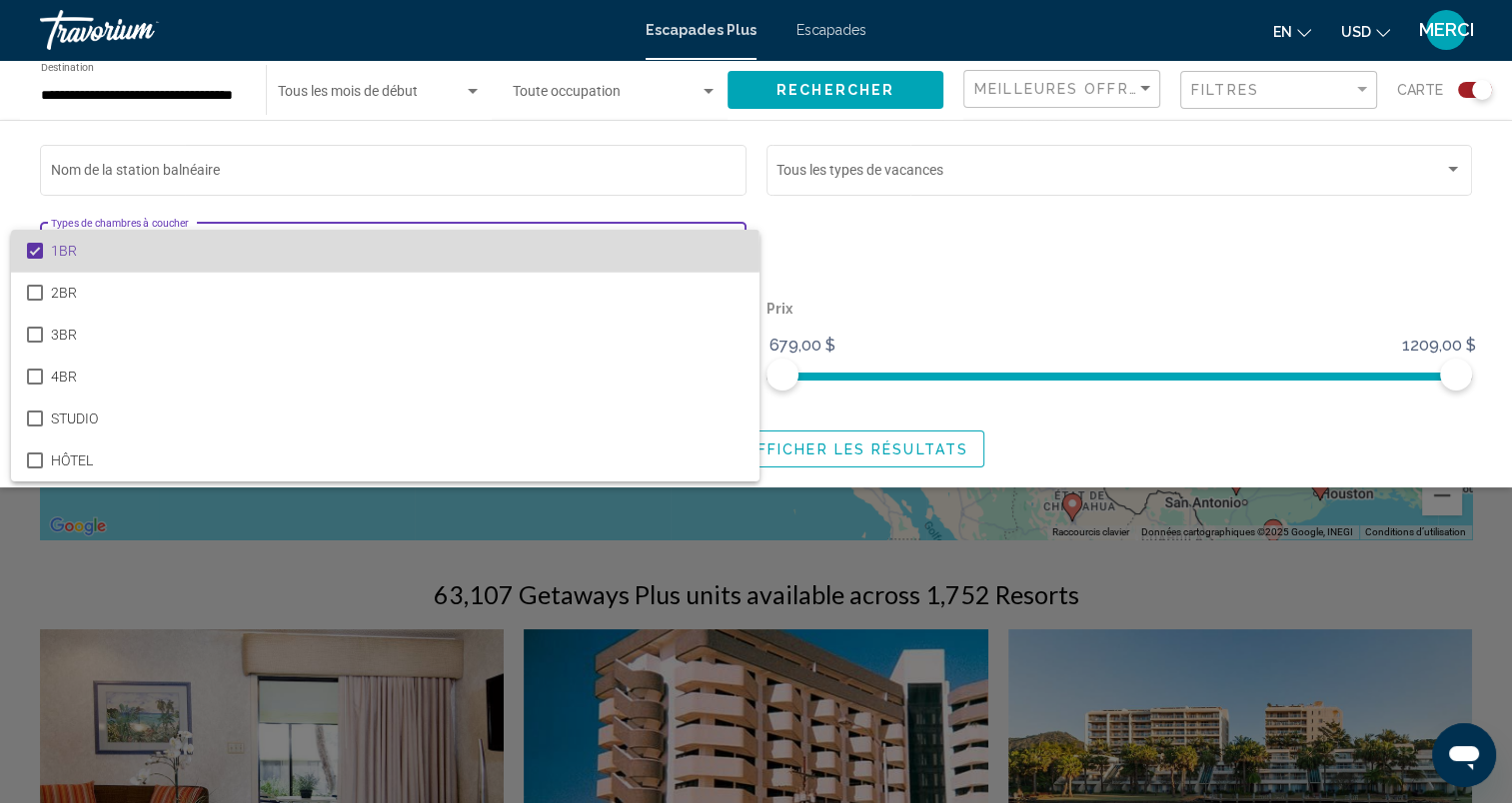 click at bounding box center [35, 251] 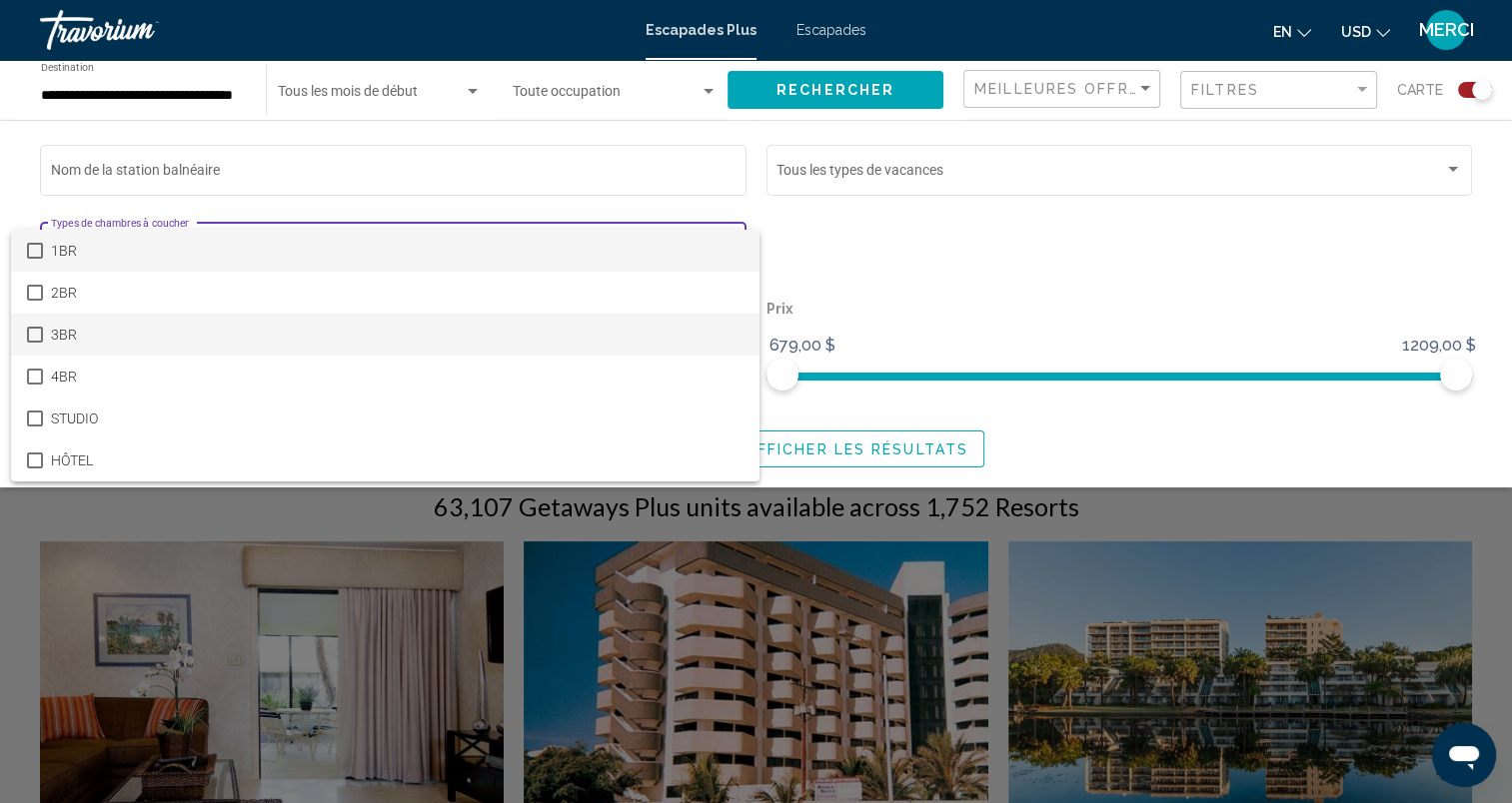 scroll, scrollTop: 400, scrollLeft: 0, axis: vertical 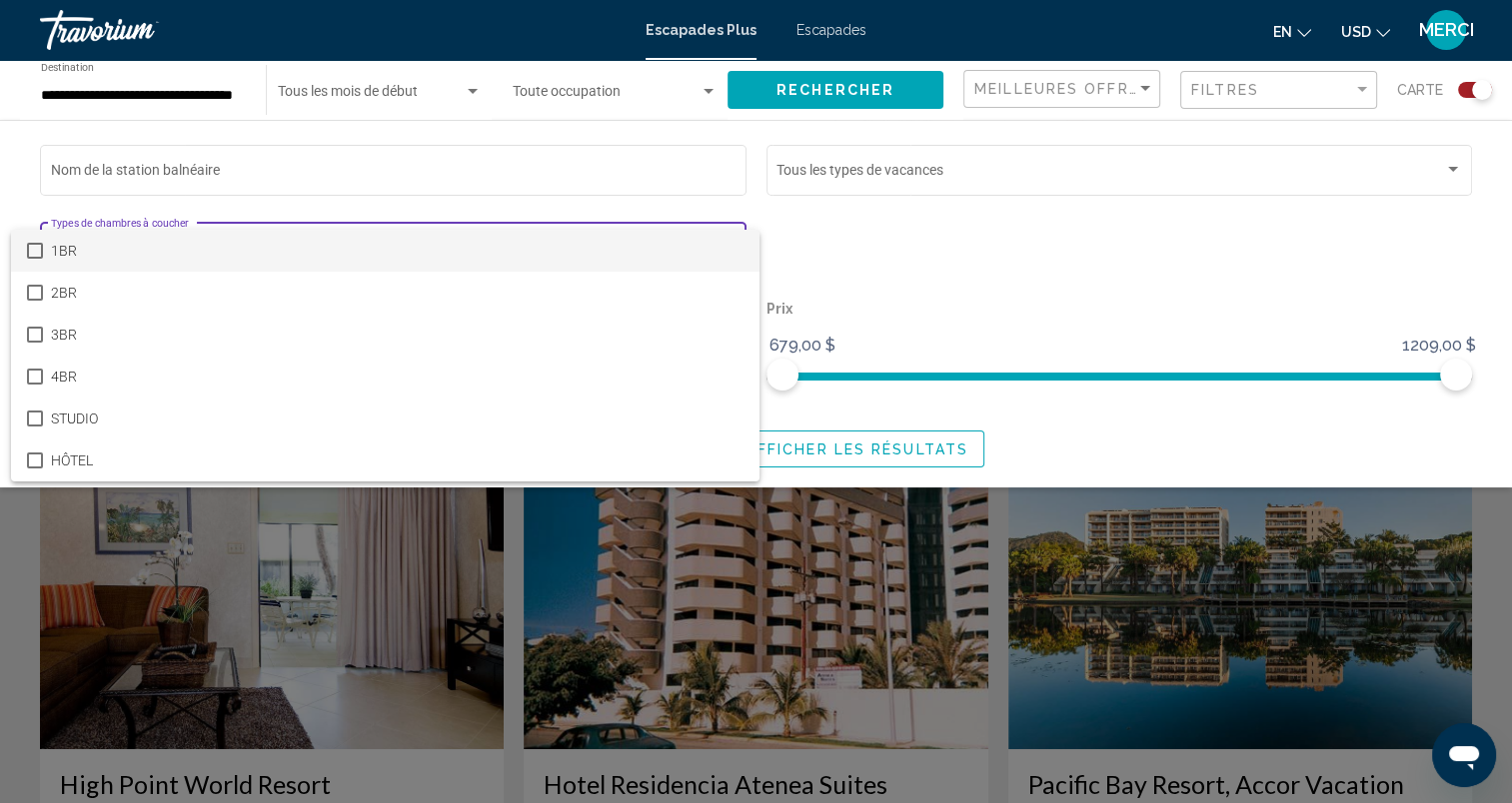 click at bounding box center (756, 402) 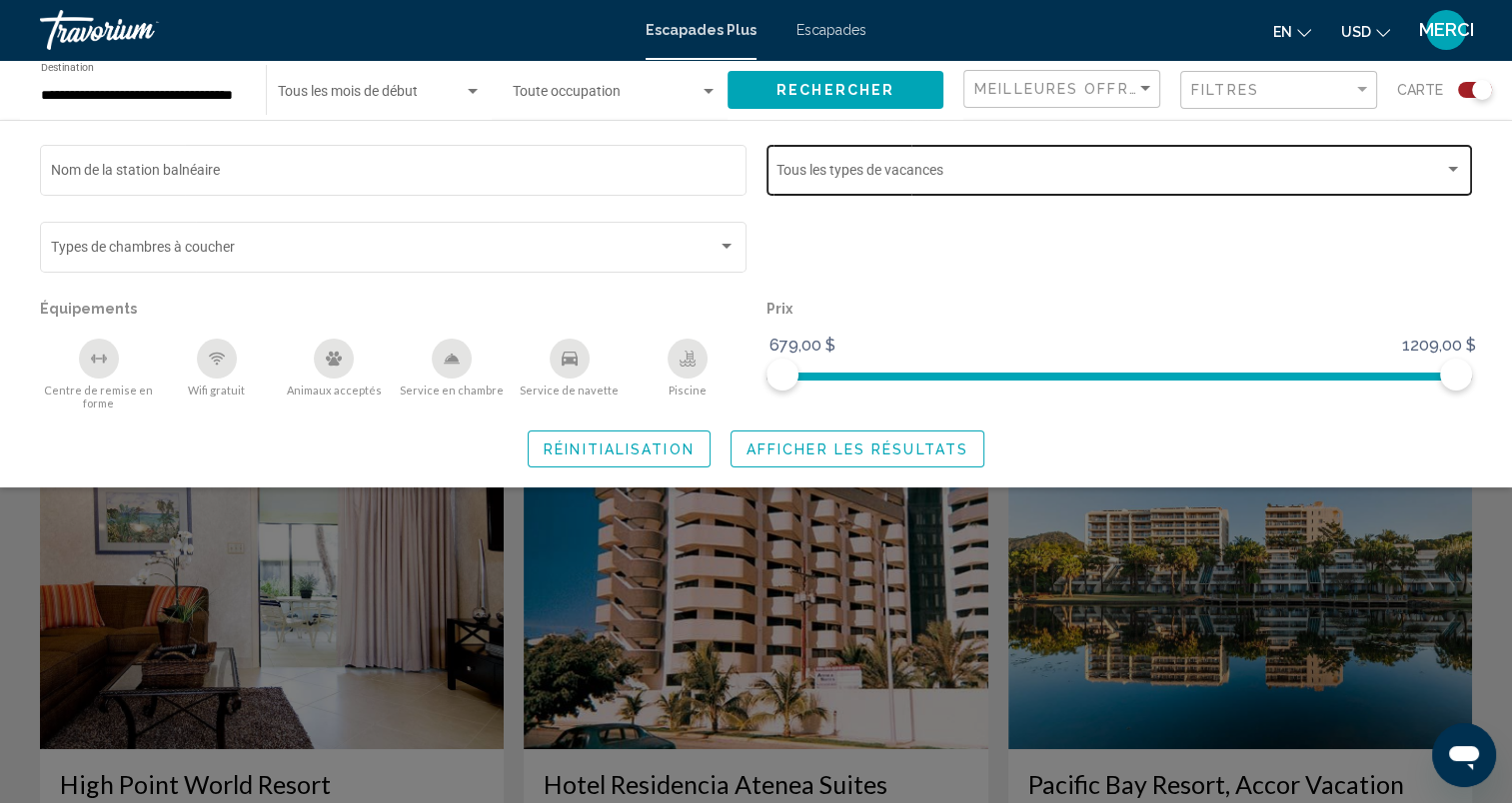click on "Vacation Types Tous les types de vacances" 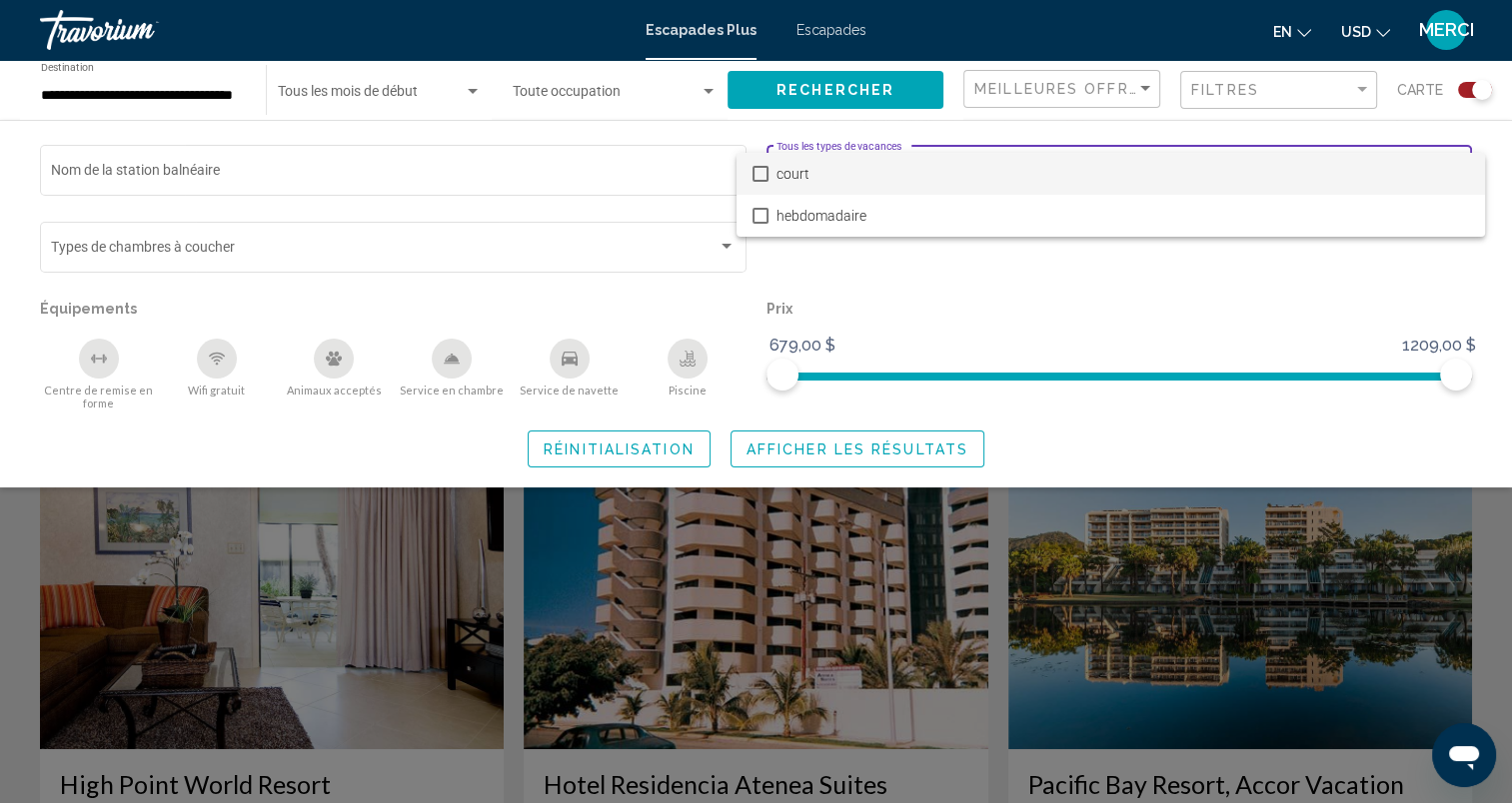 click on "court" at bounding box center [1122, 174] 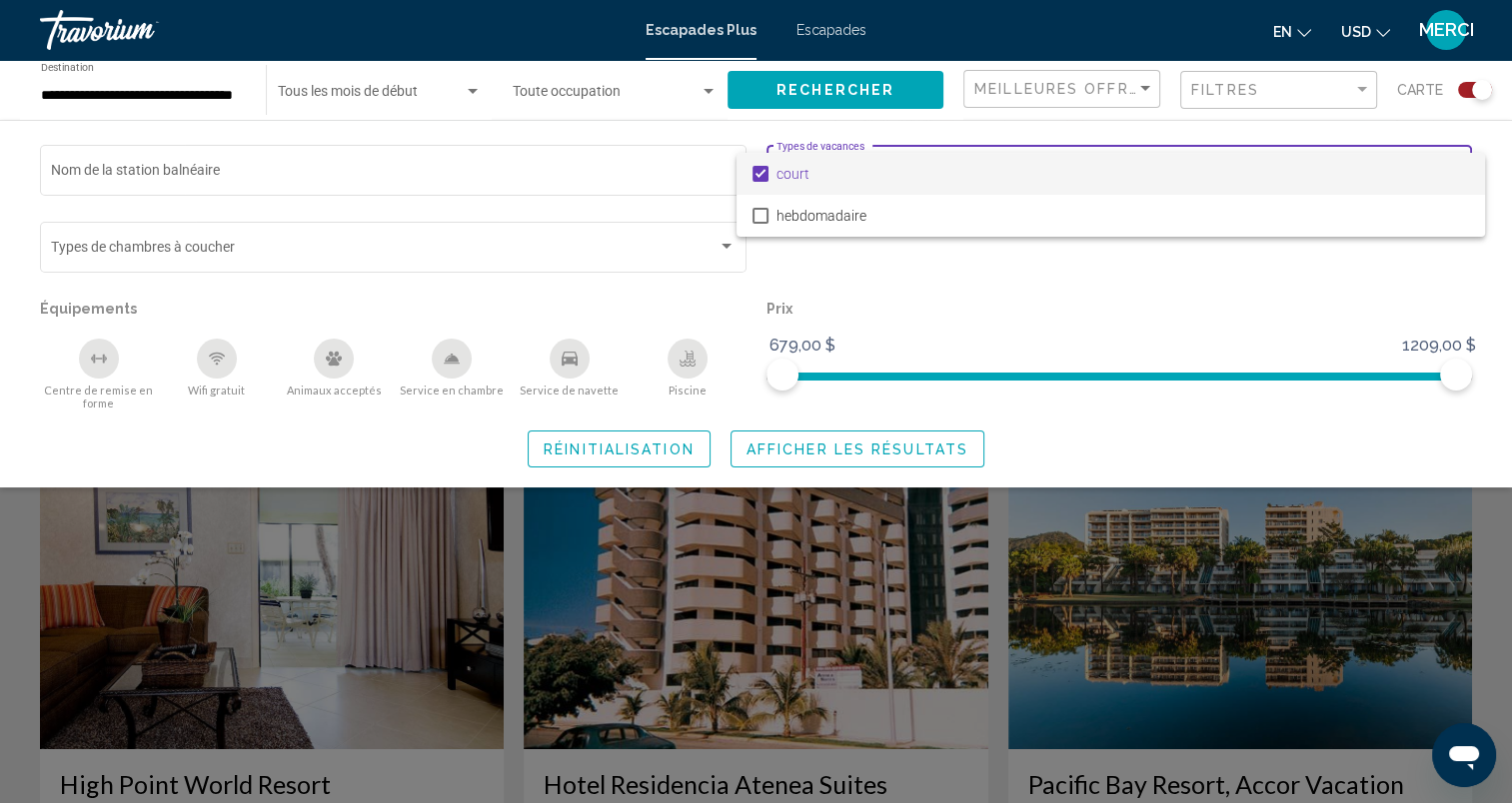 click at bounding box center [756, 402] 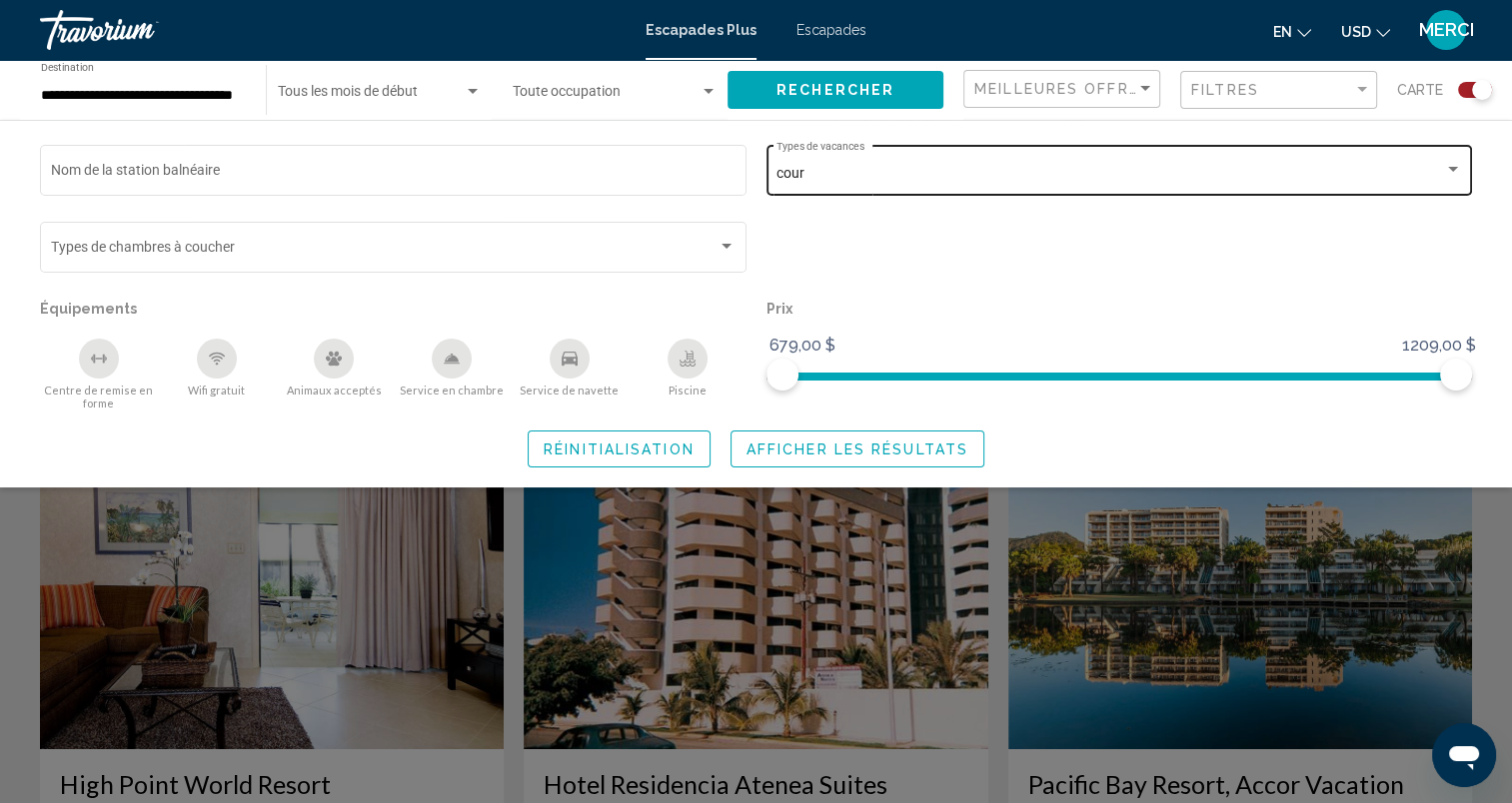 click at bounding box center [1453, 170] 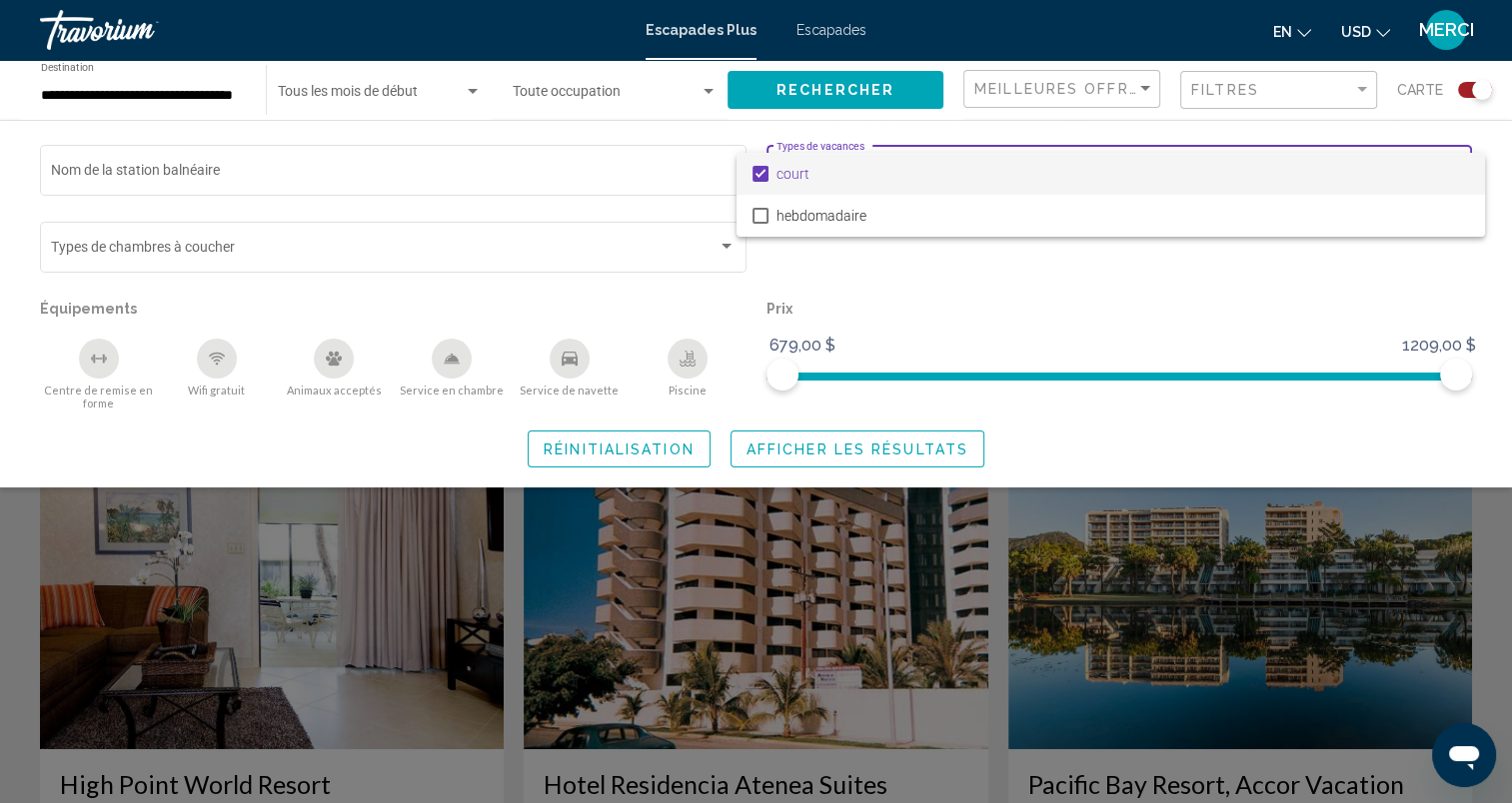 click at bounding box center (760, 174) 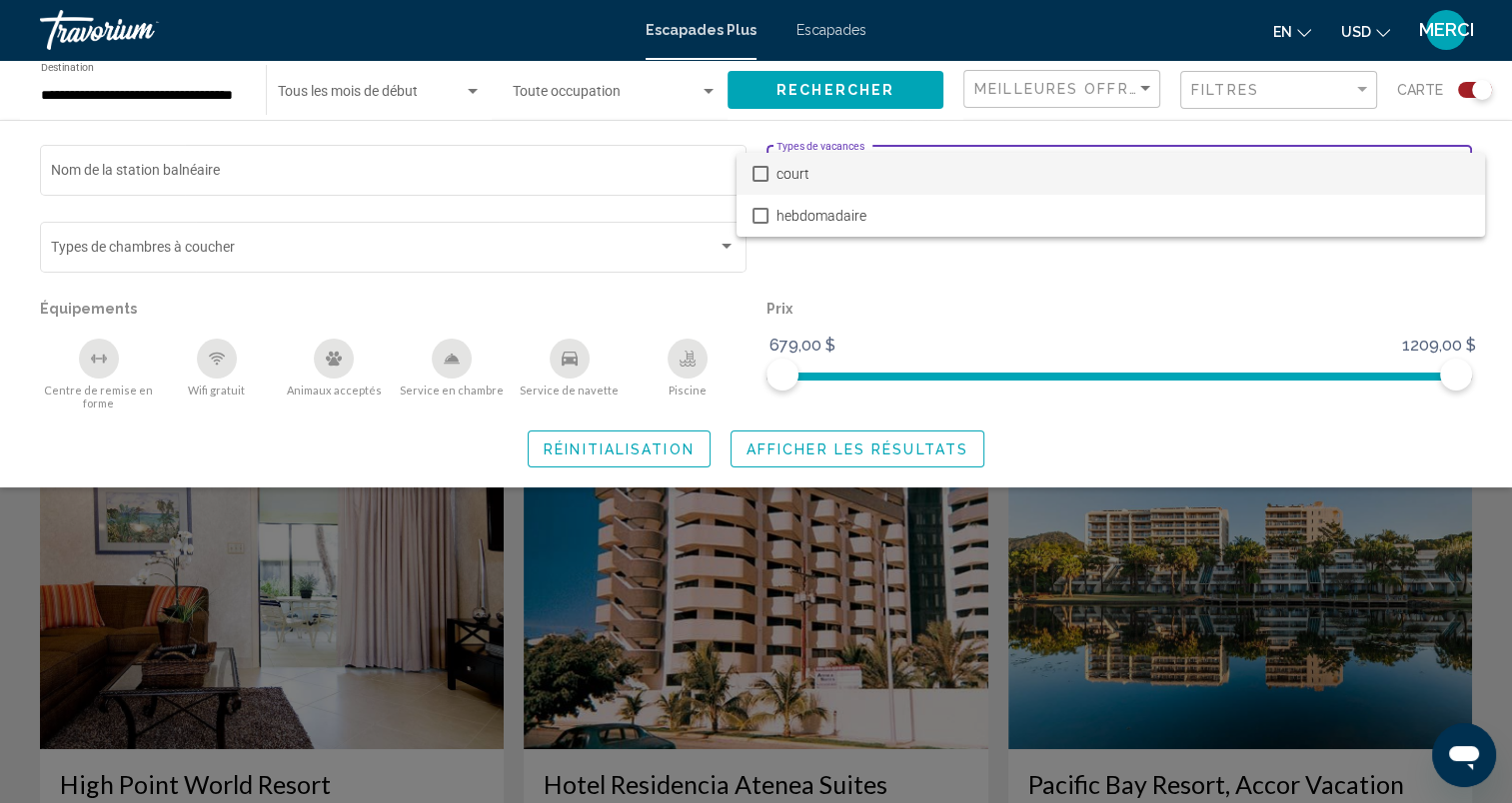 click at bounding box center (756, 402) 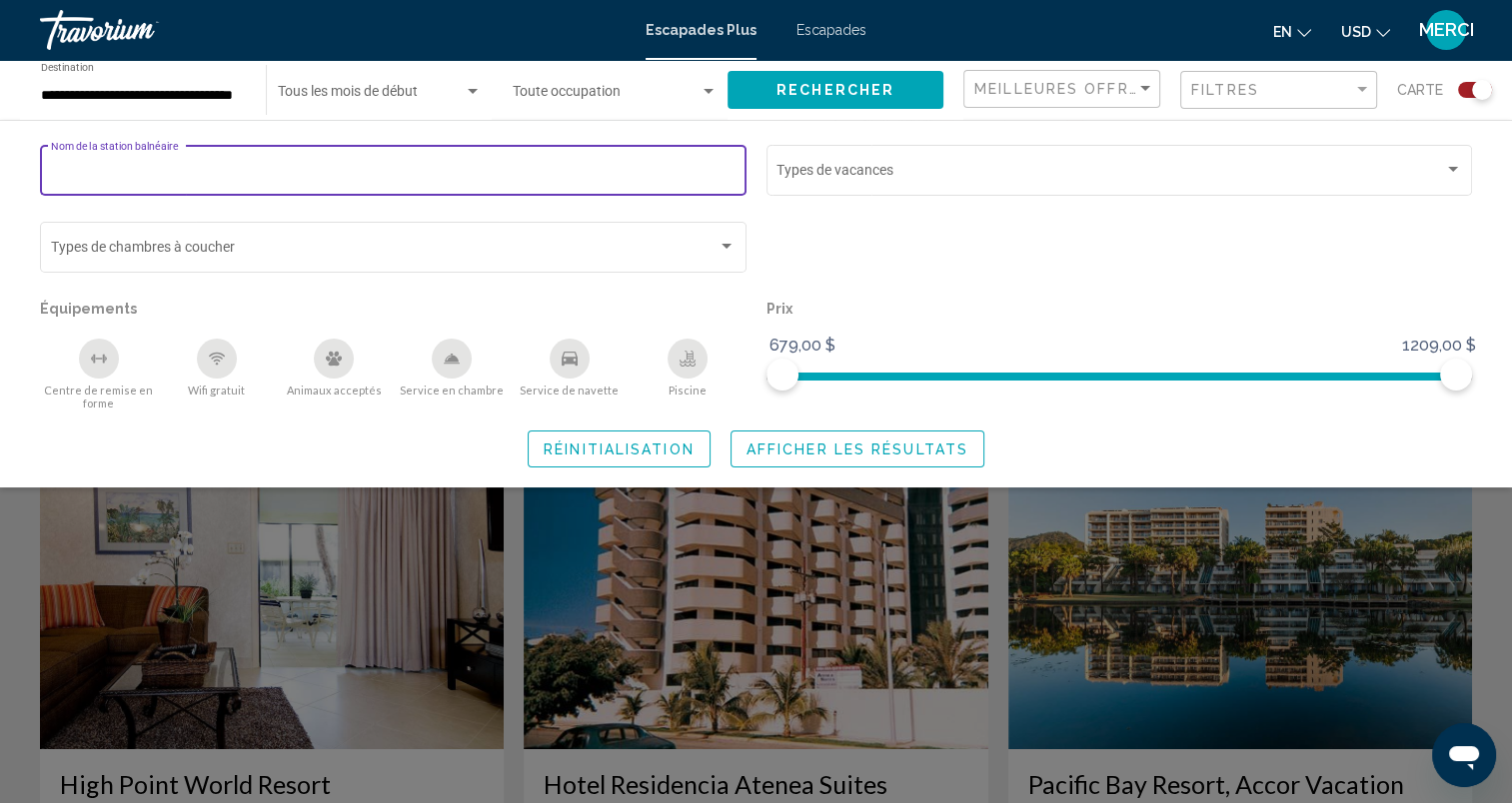 click on "Nom de la station balnéaire" at bounding box center (394, 174) 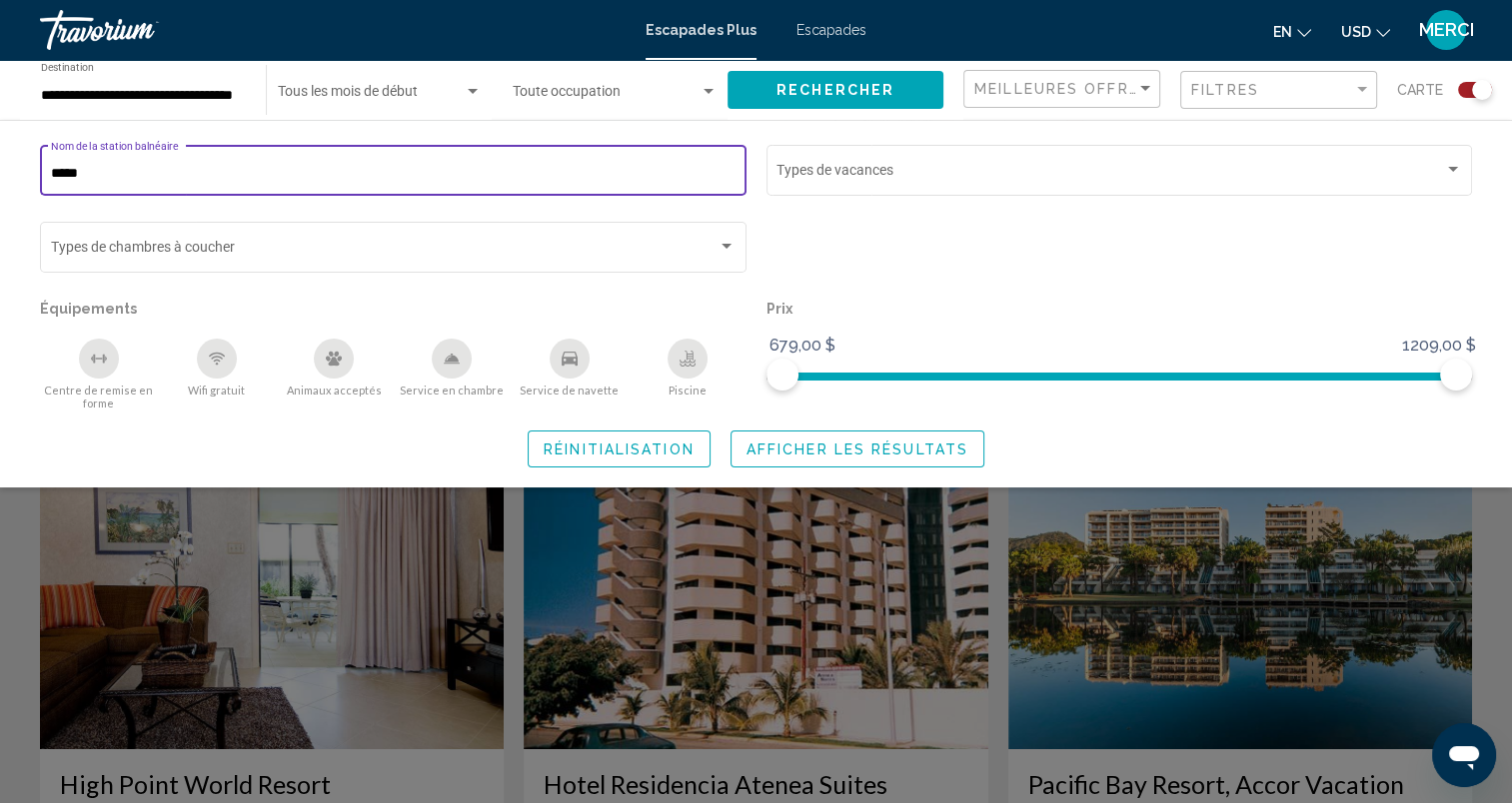 type on "*****" 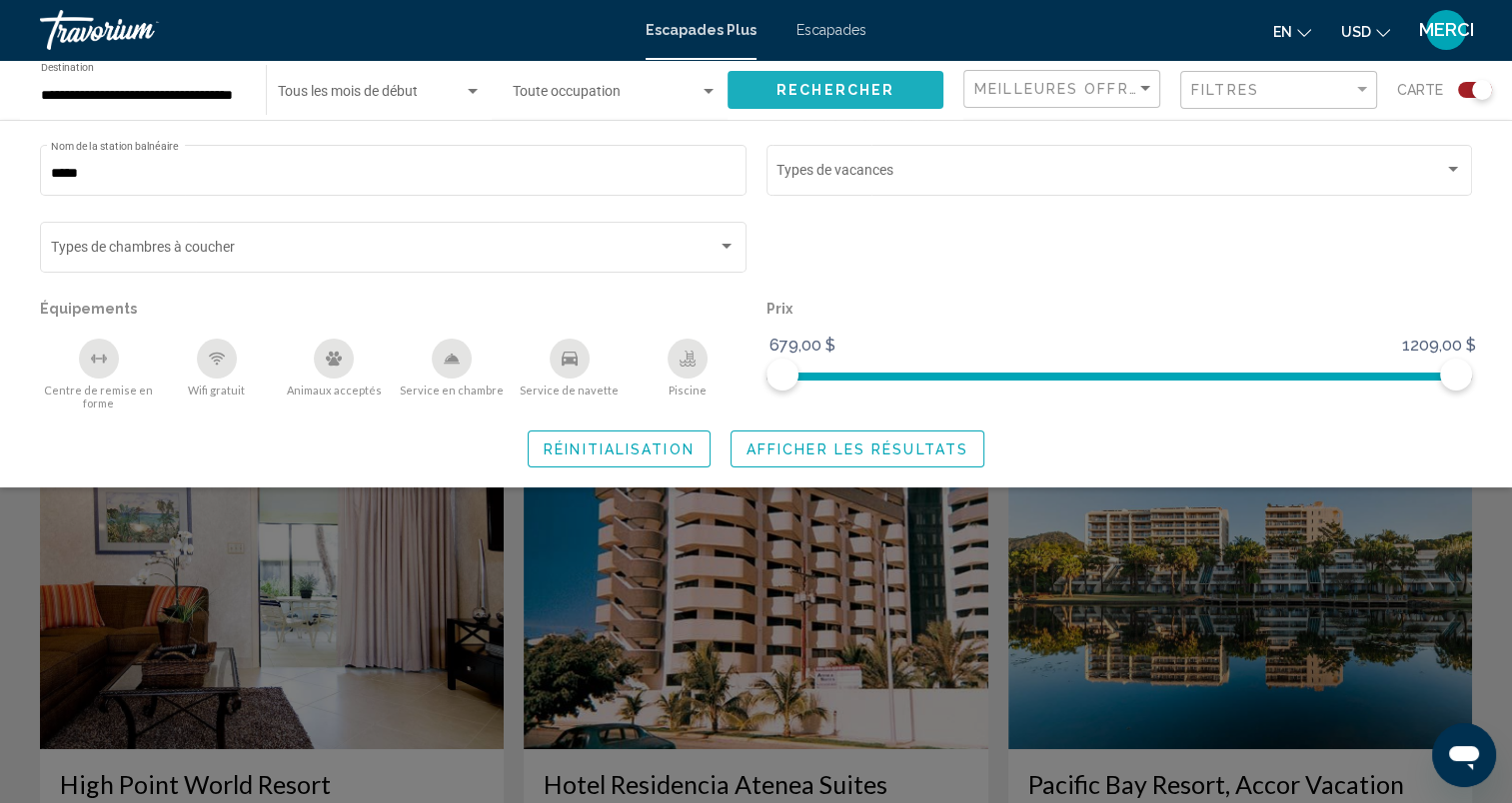 click on "Rechercher" 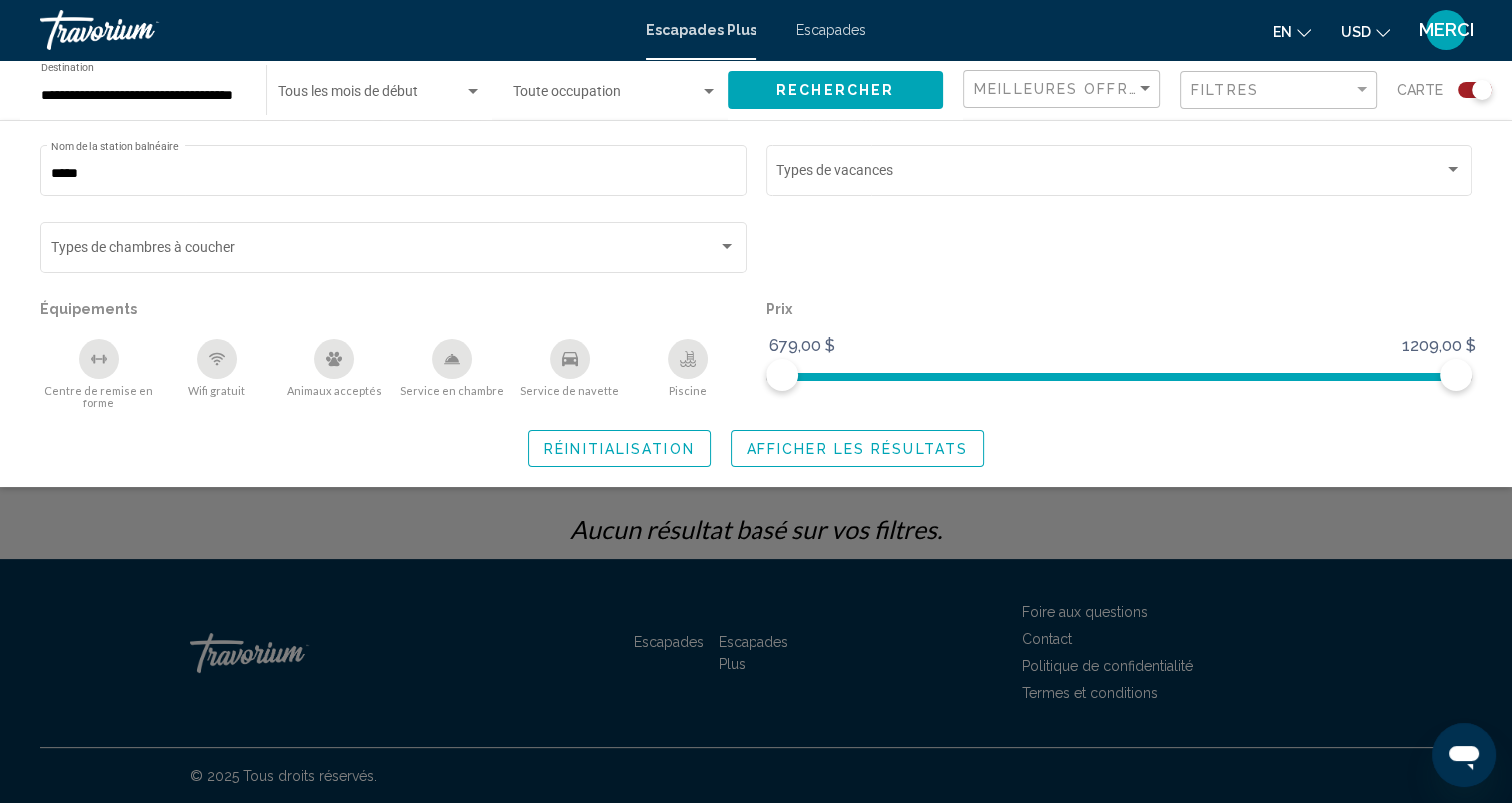 scroll, scrollTop: 0, scrollLeft: 0, axis: both 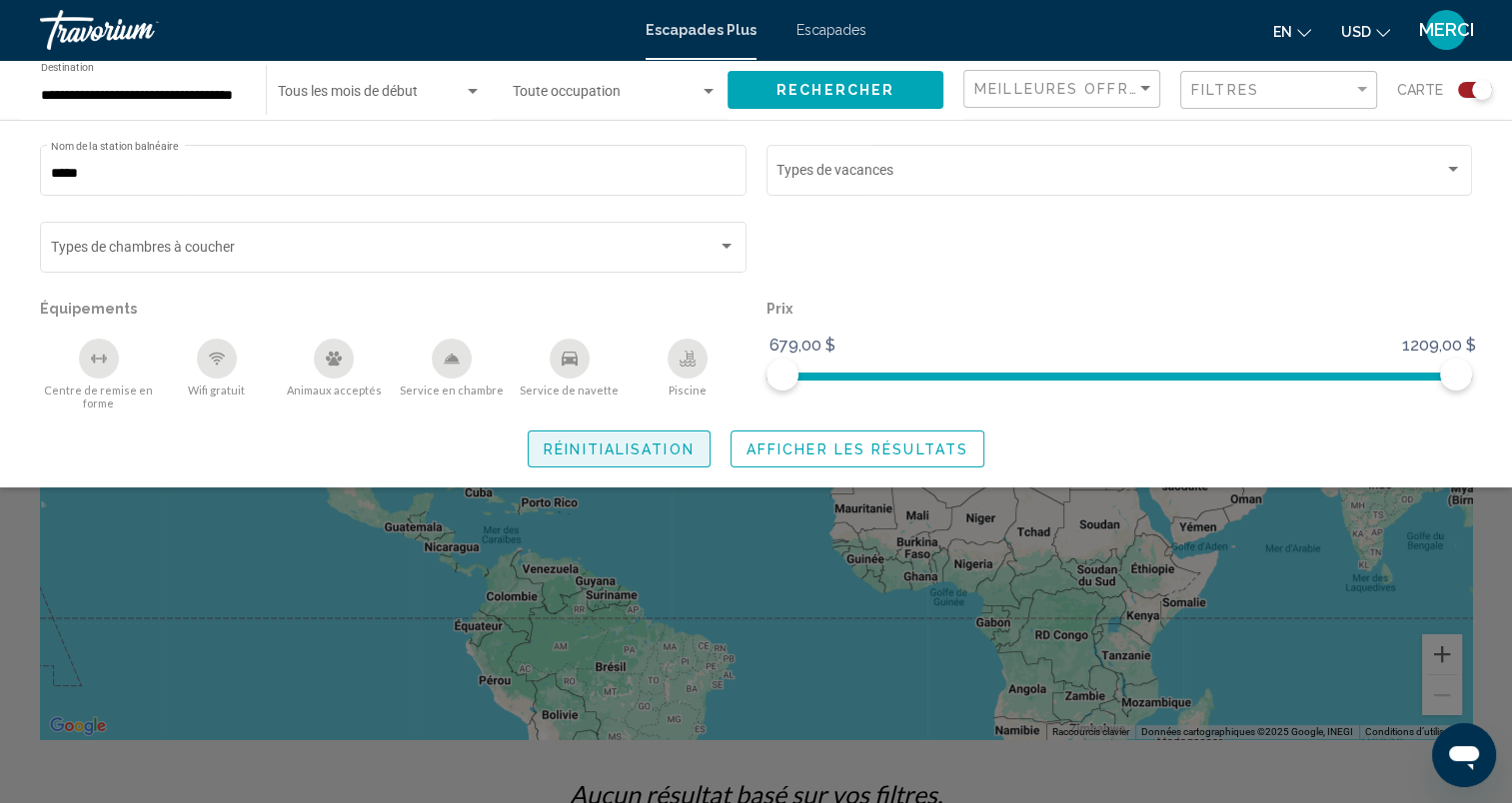 click on "Réinitialisation" 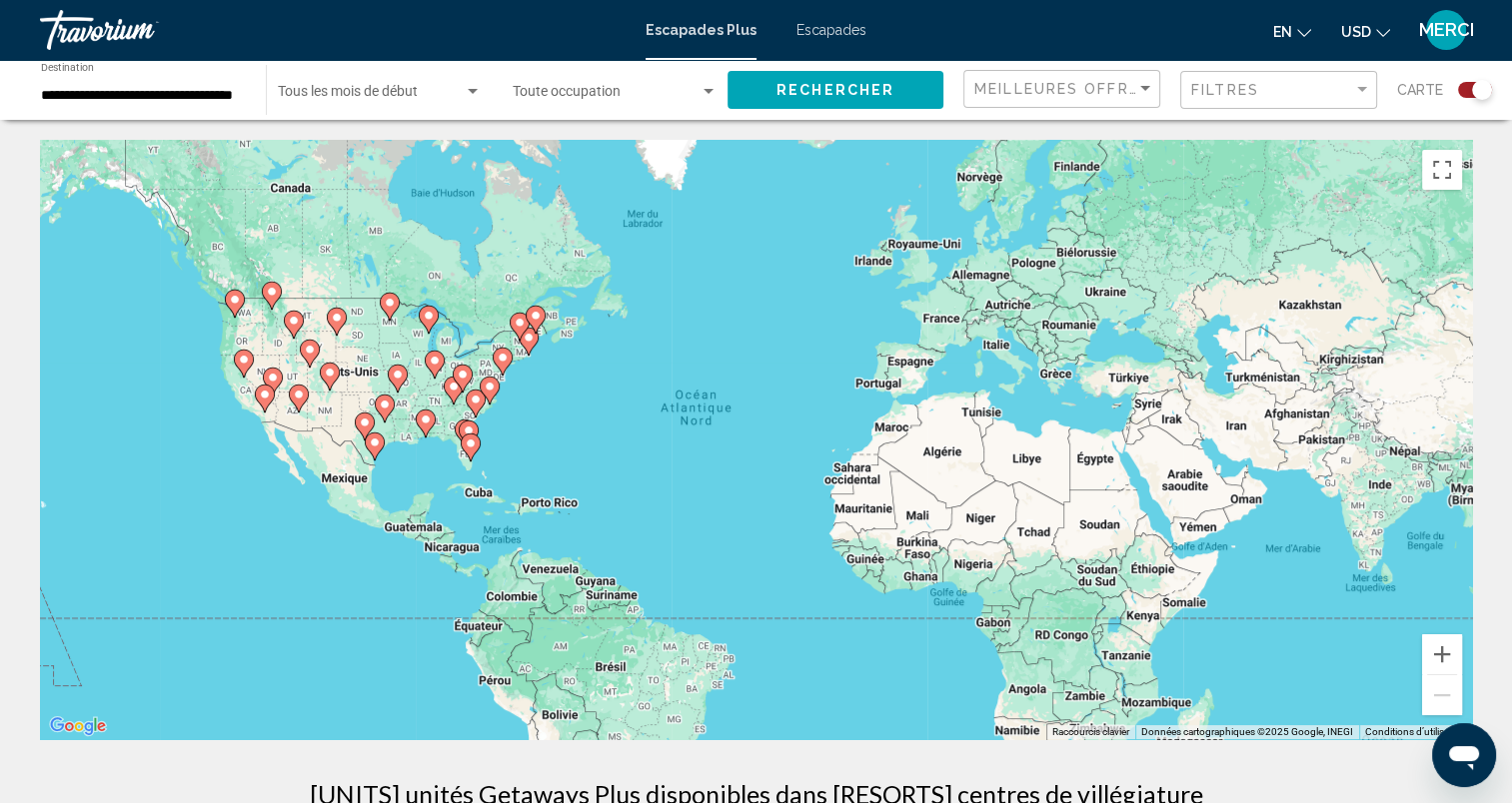 click 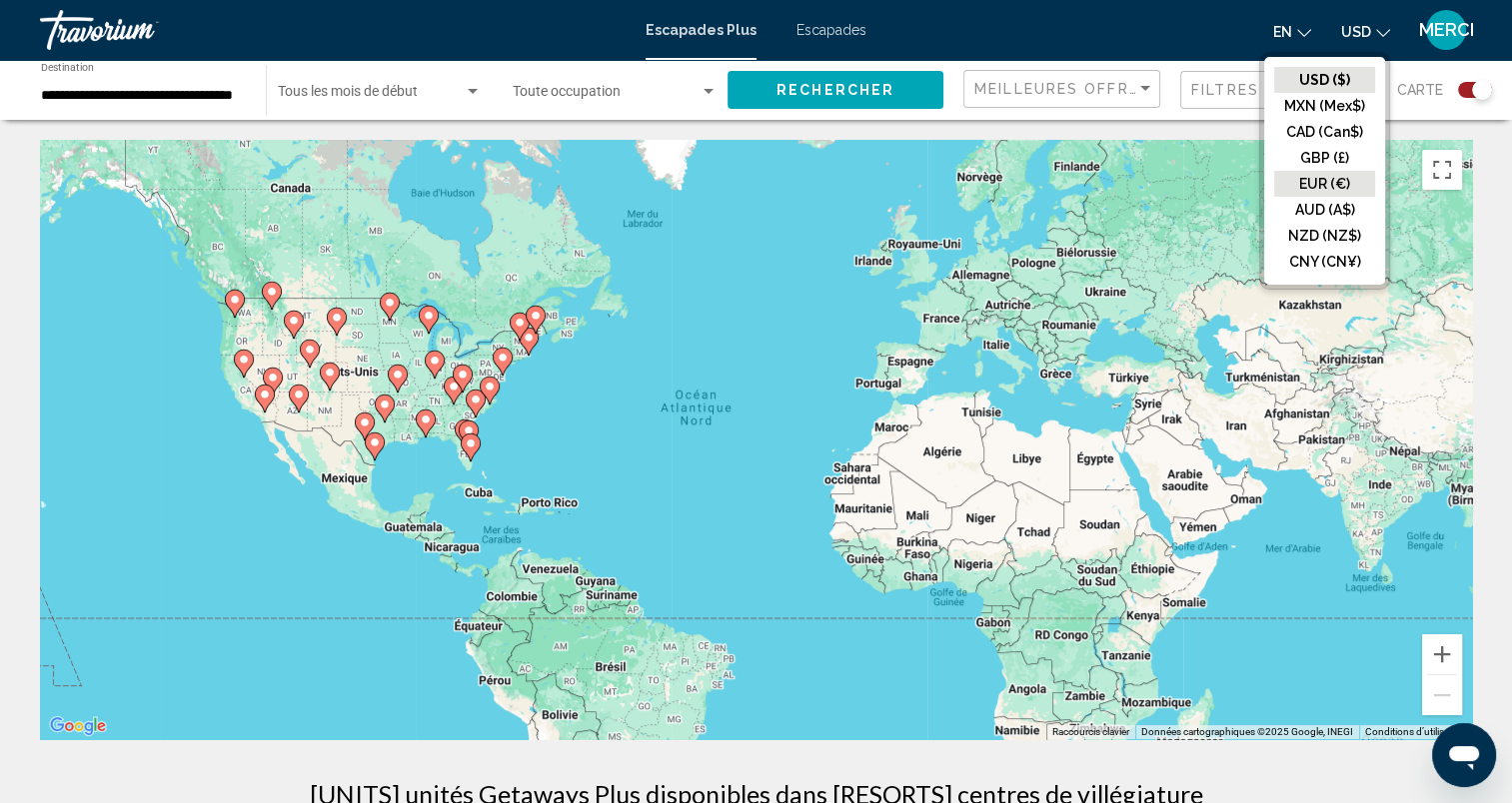 click on "EUR (€)" 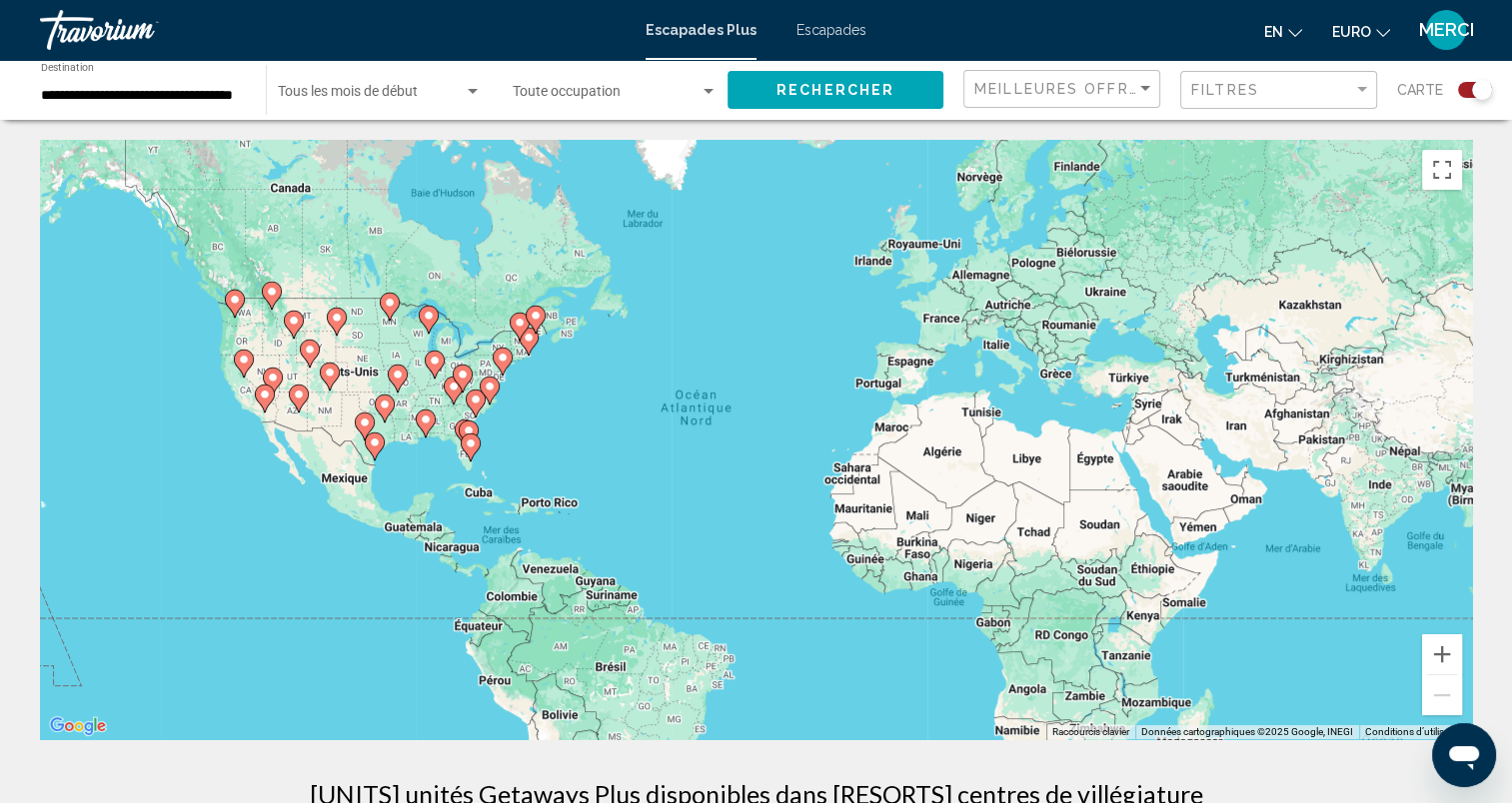 click 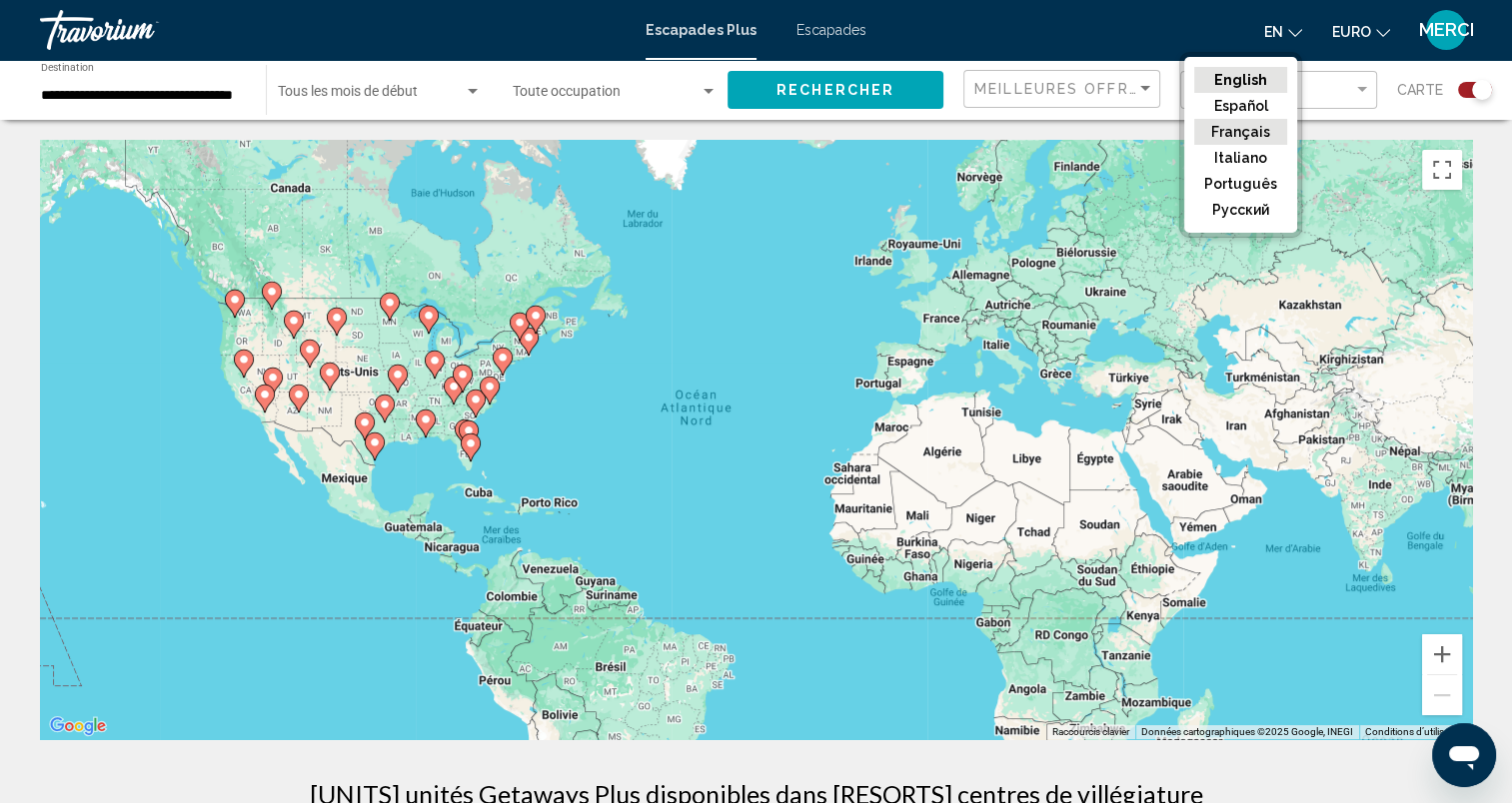 click on "Français" 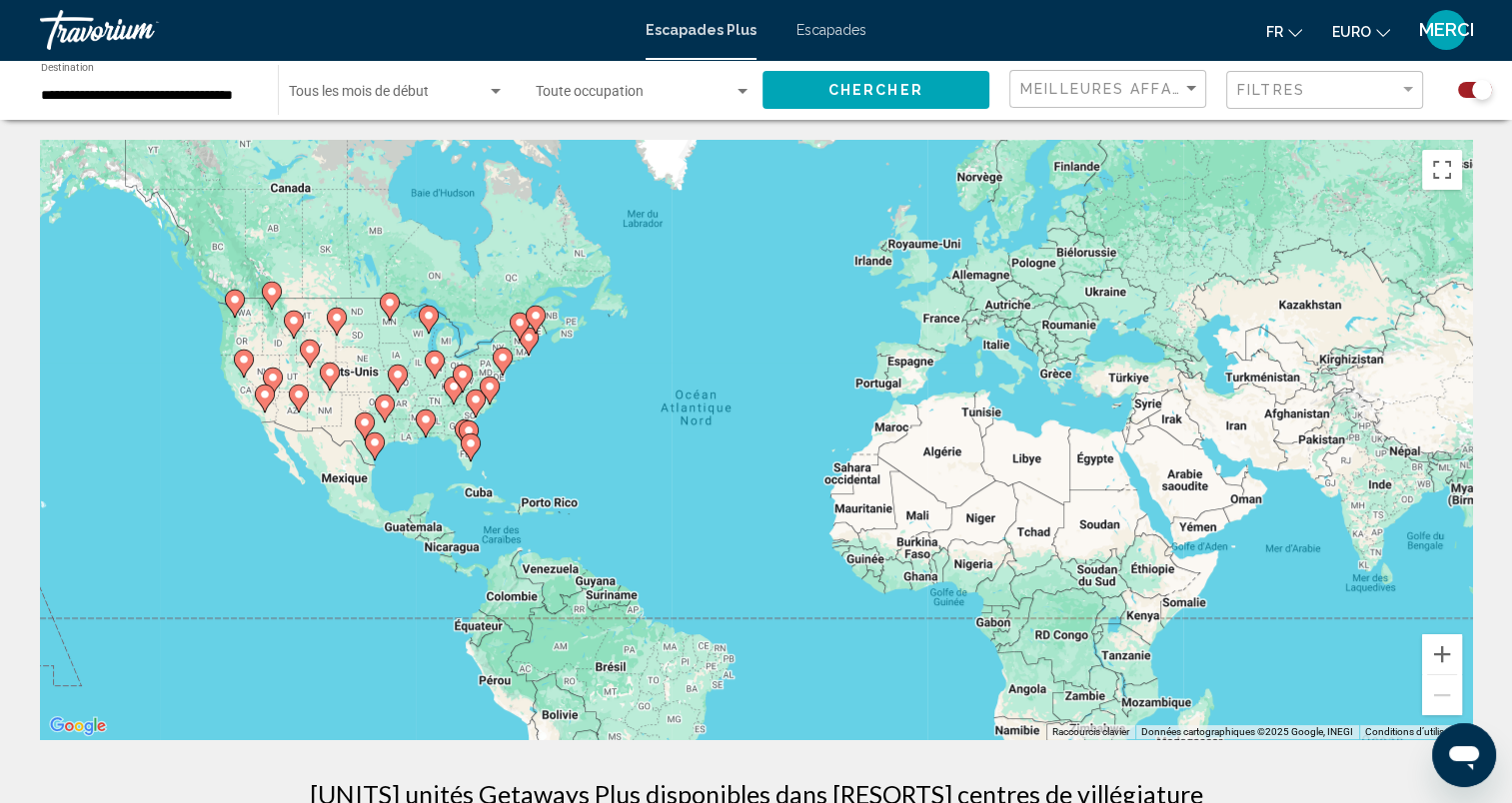 click on "Chercher" 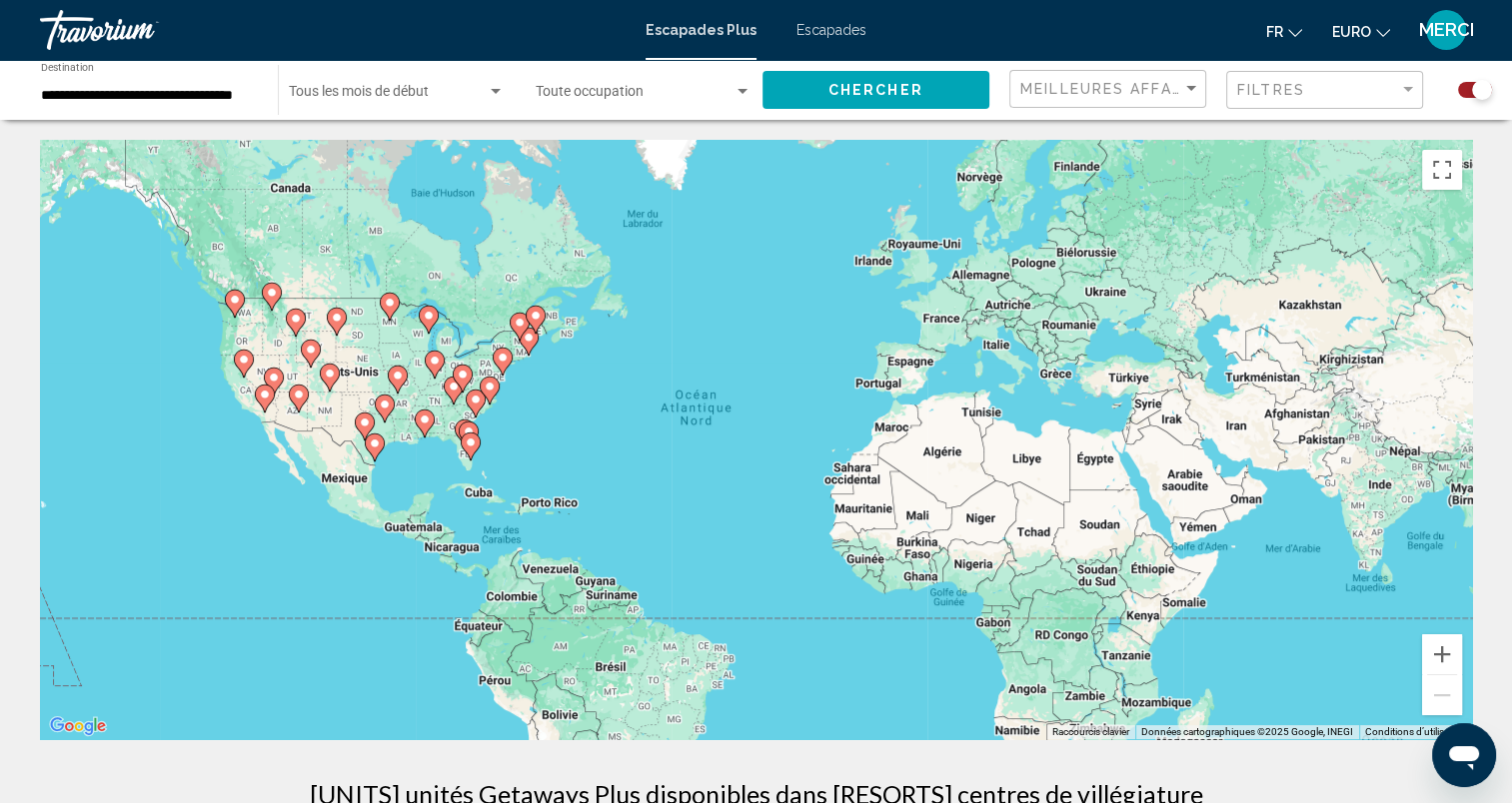 click on "Escapades" at bounding box center (831, 30) 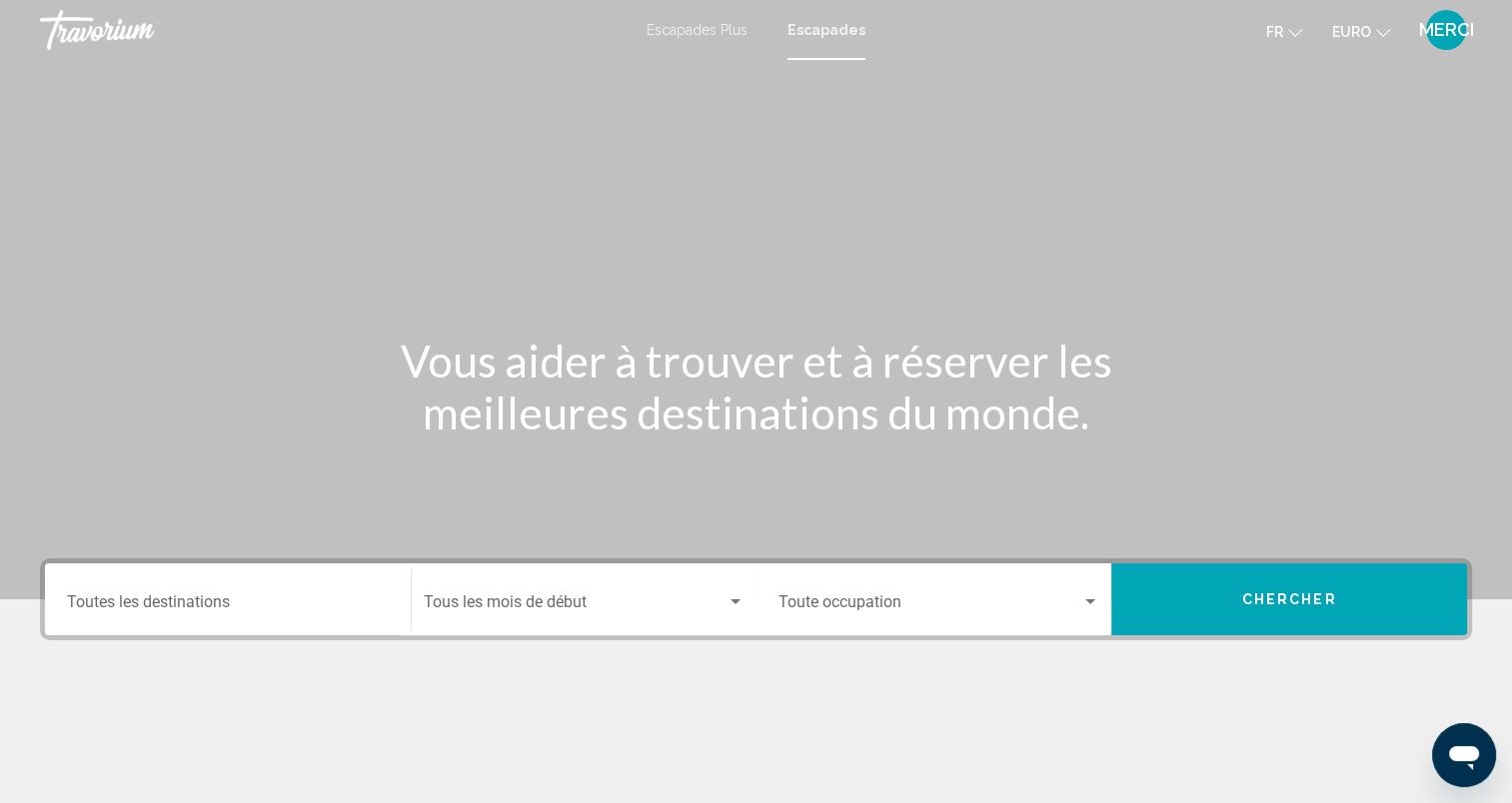 click on "Chercher" at bounding box center [1289, 598] 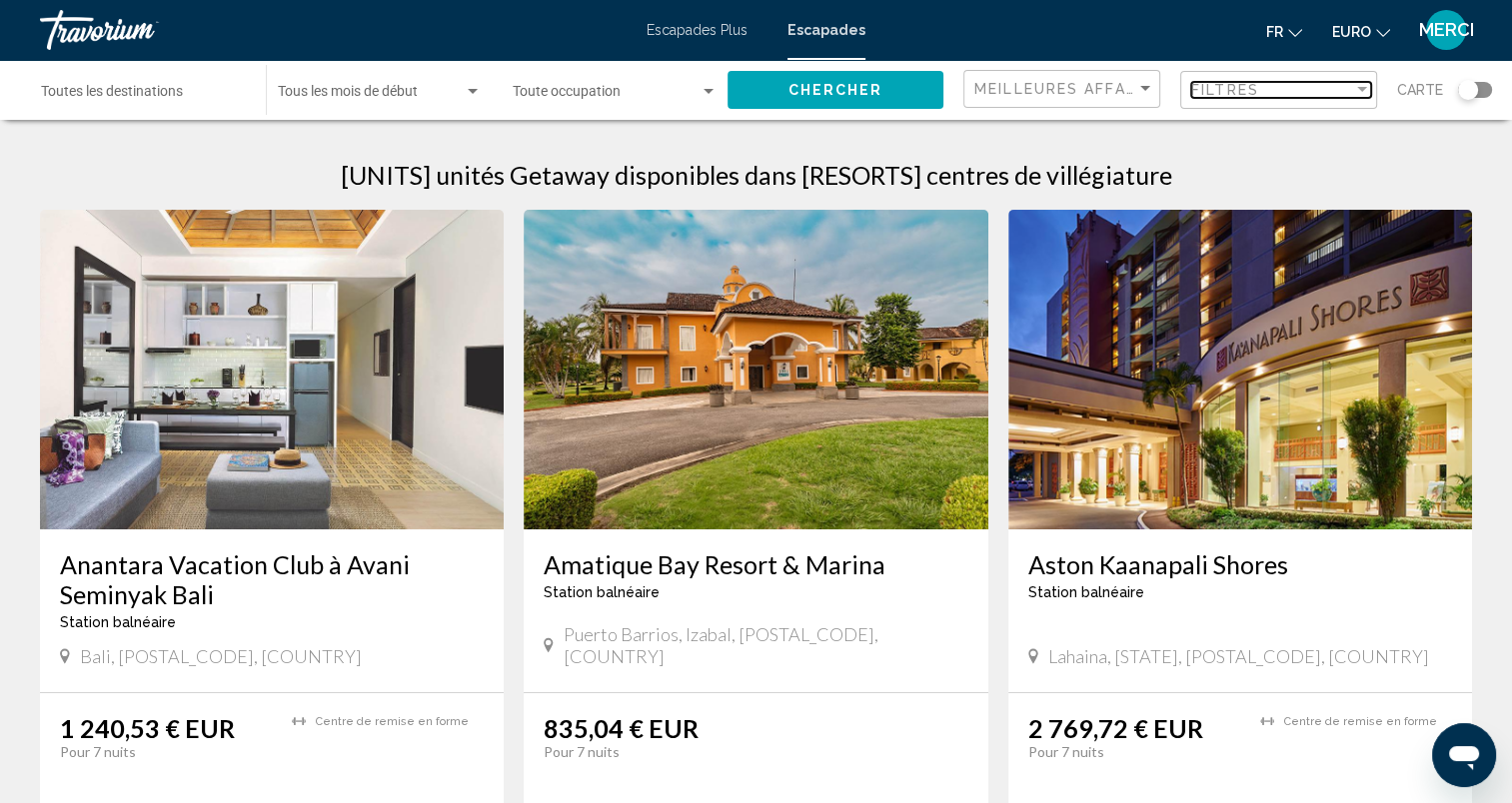click at bounding box center [1362, 90] 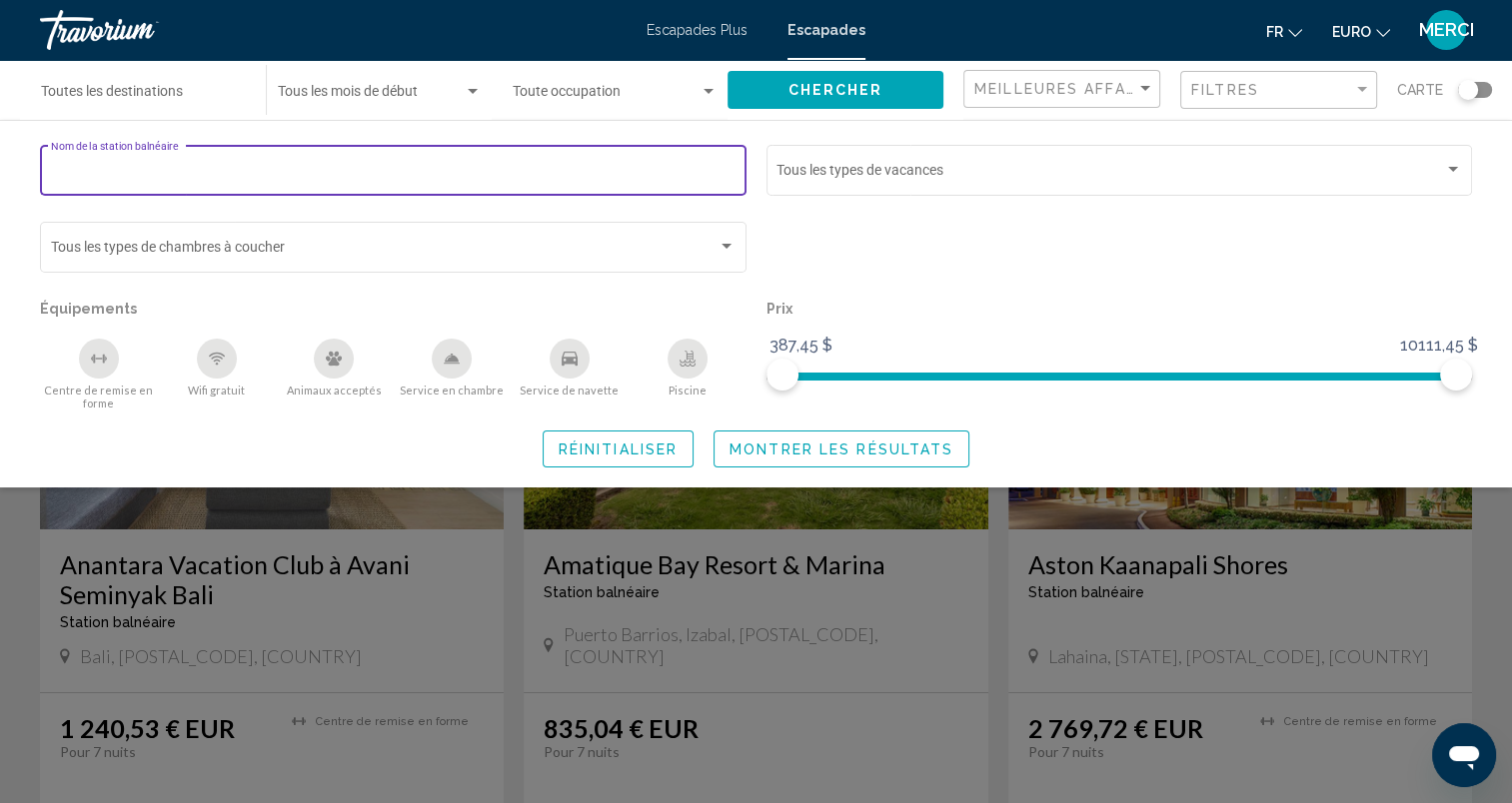 click on "Nom de la station balnéaire" at bounding box center (394, 174) 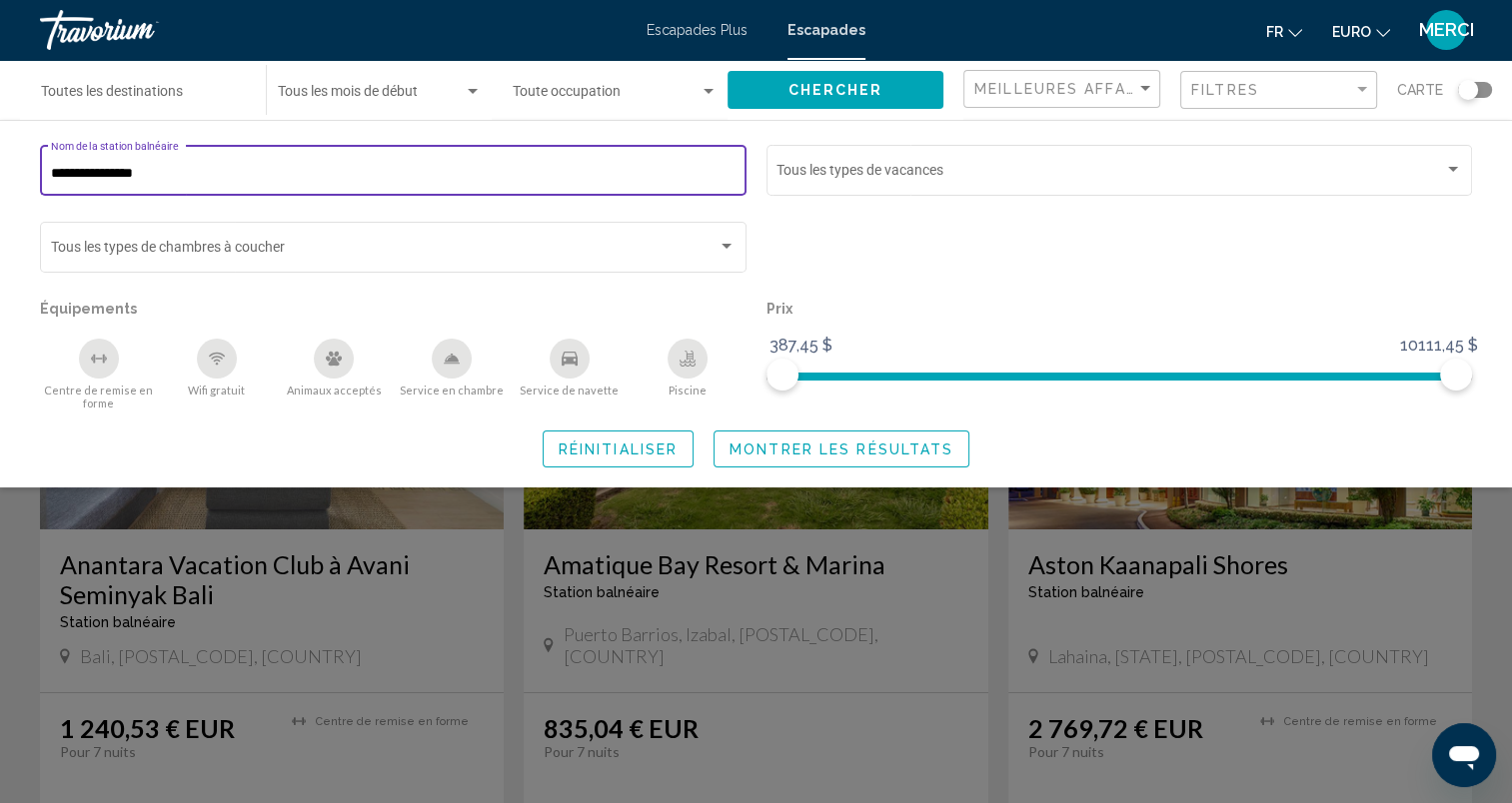 type on "**********" 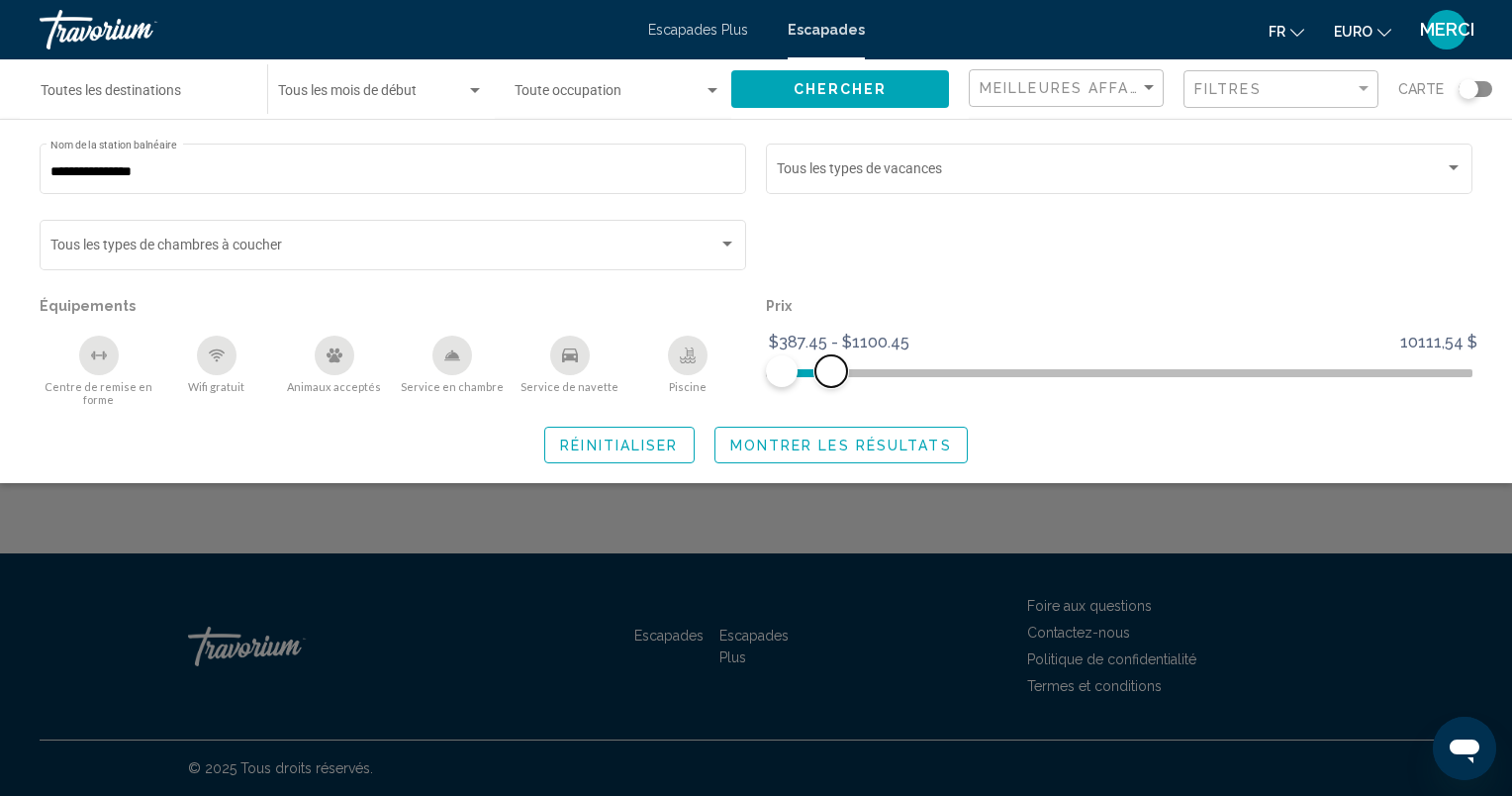 drag, startPoint x: 1463, startPoint y: 364, endPoint x: 831, endPoint y: 368, distance: 632.0127 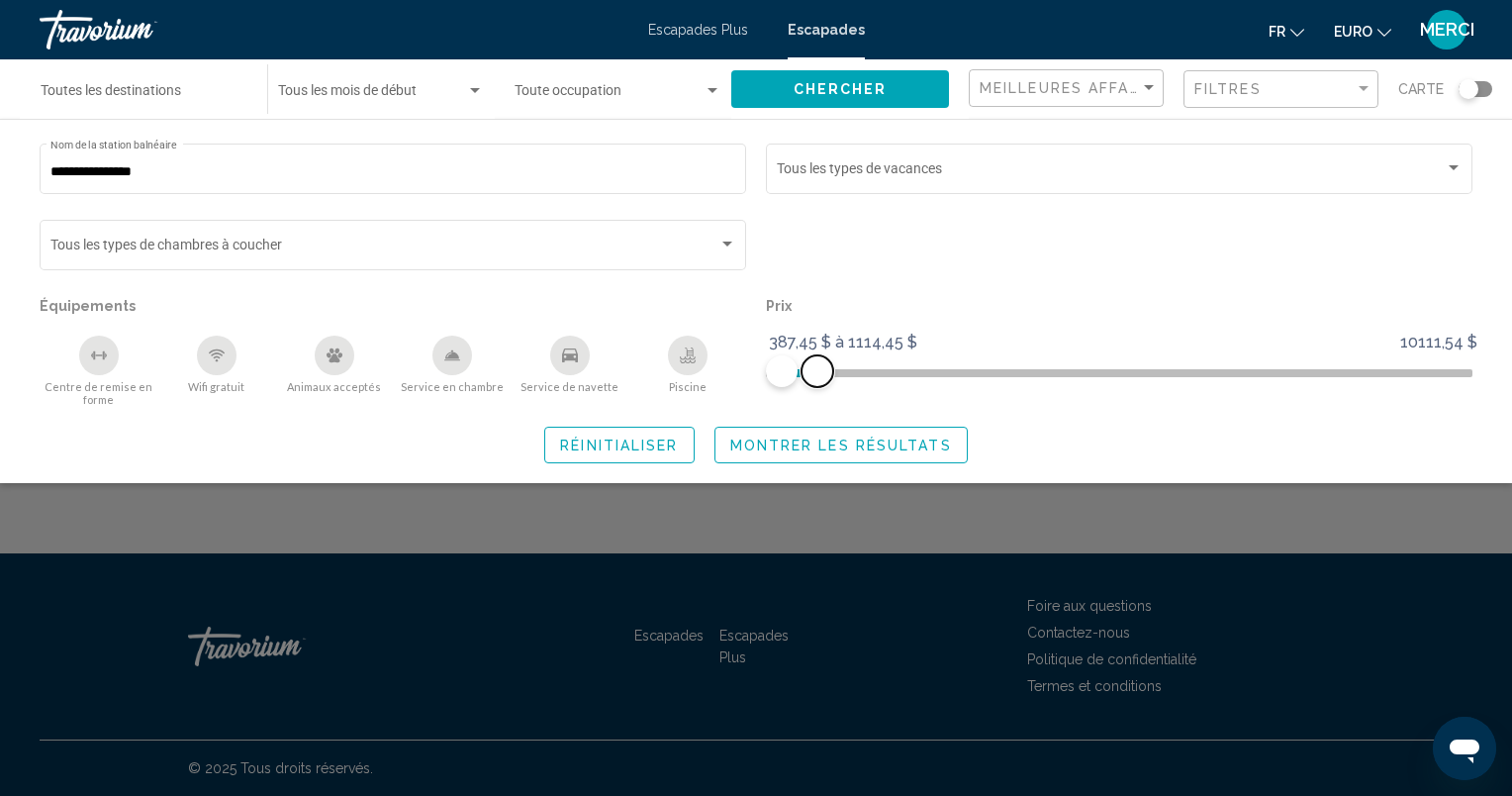 drag, startPoint x: 831, startPoint y: 368, endPoint x: 817, endPoint y: 368, distance: 14 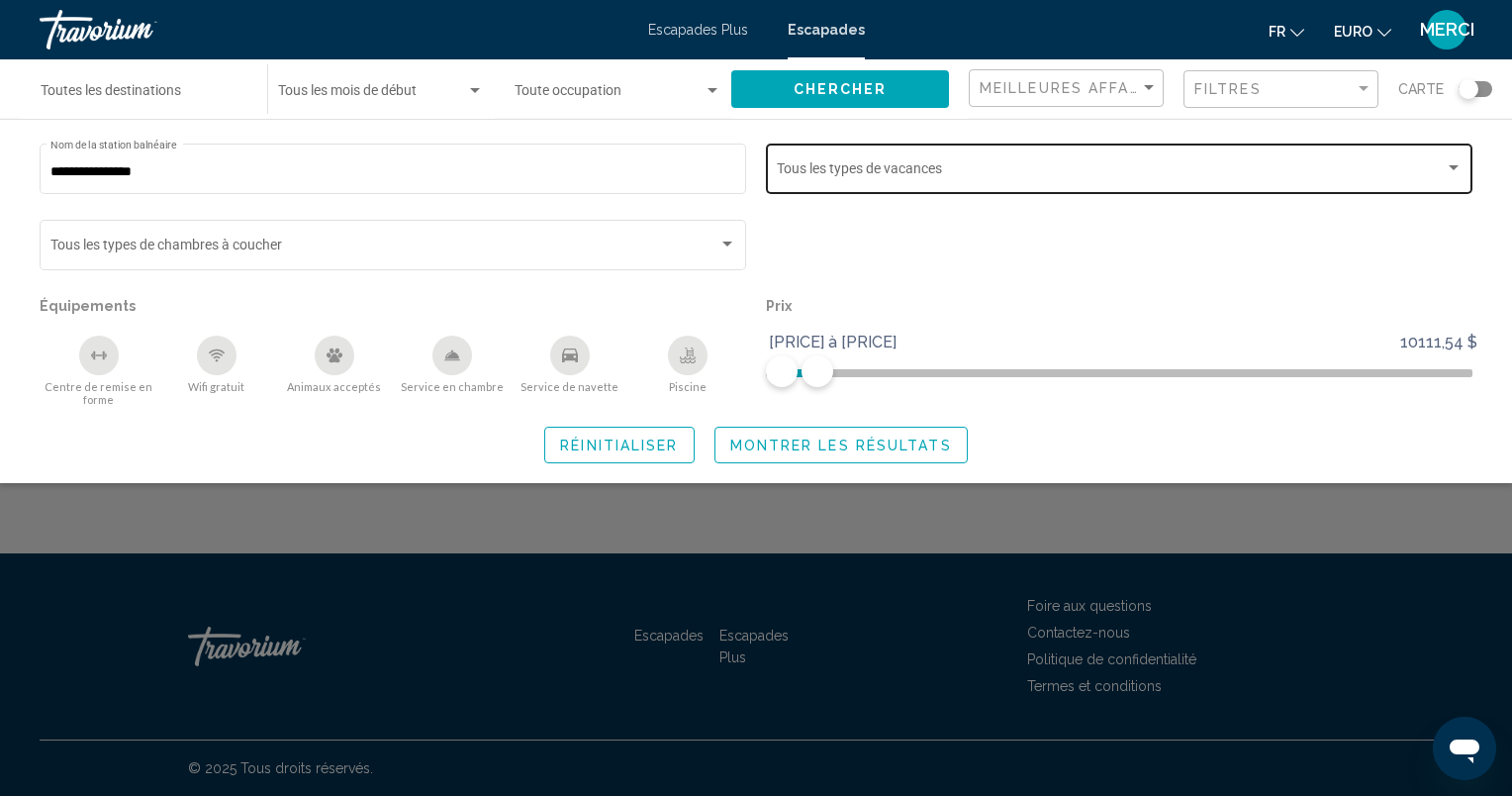 click on "Vacation Types Tous les types de vacances" 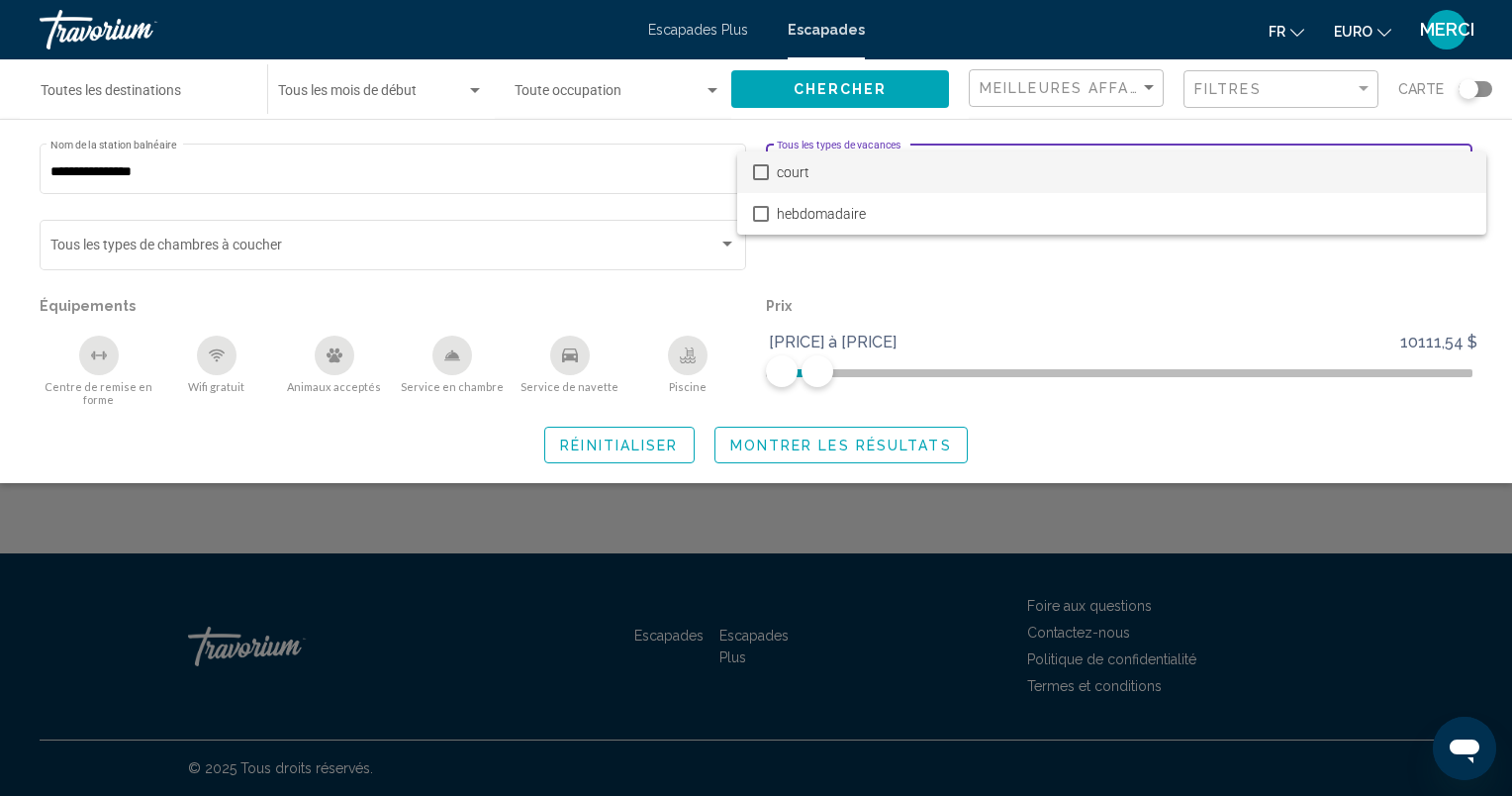 click at bounding box center [761, 172] 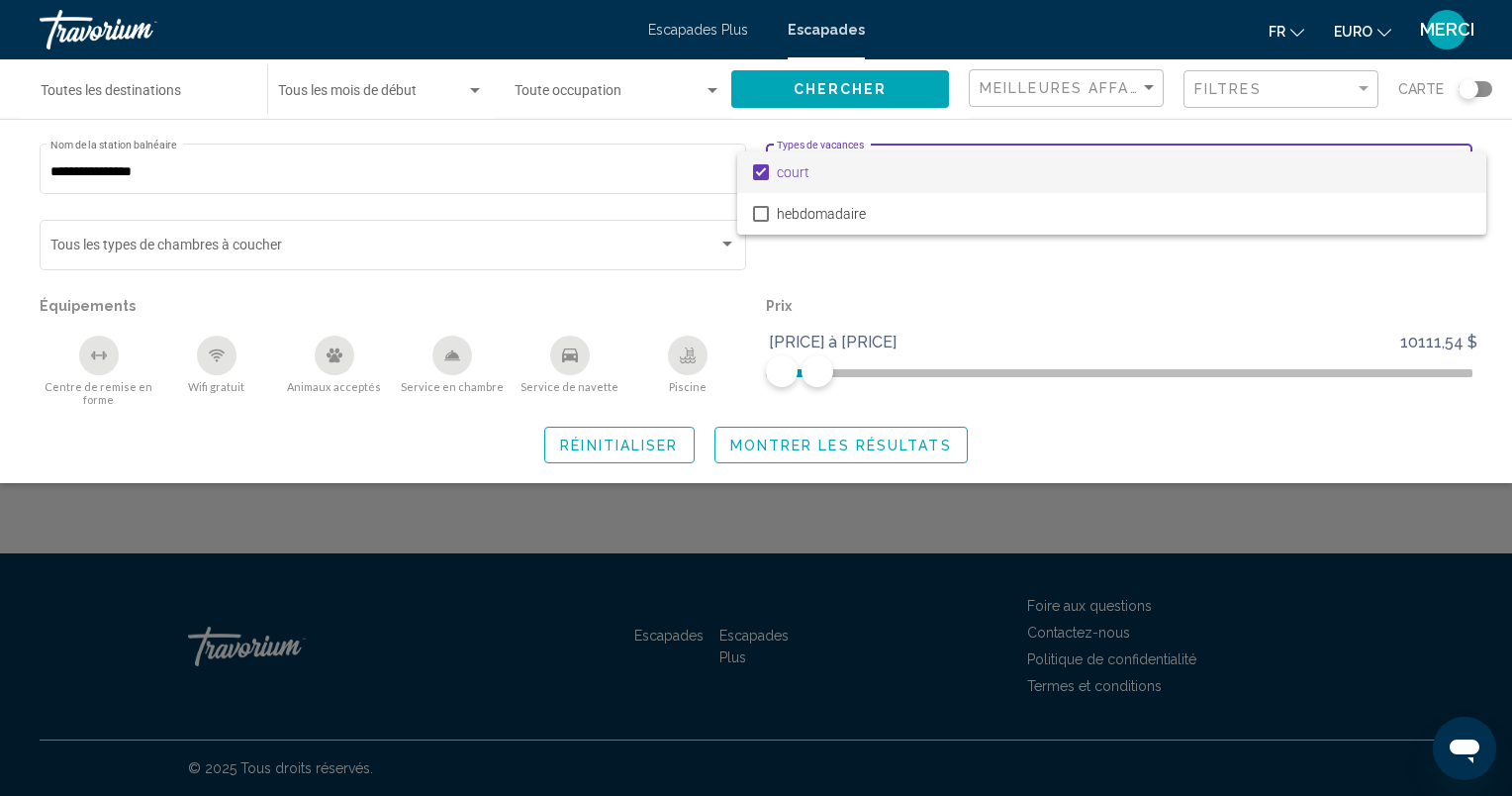 click at bounding box center [756, 398] 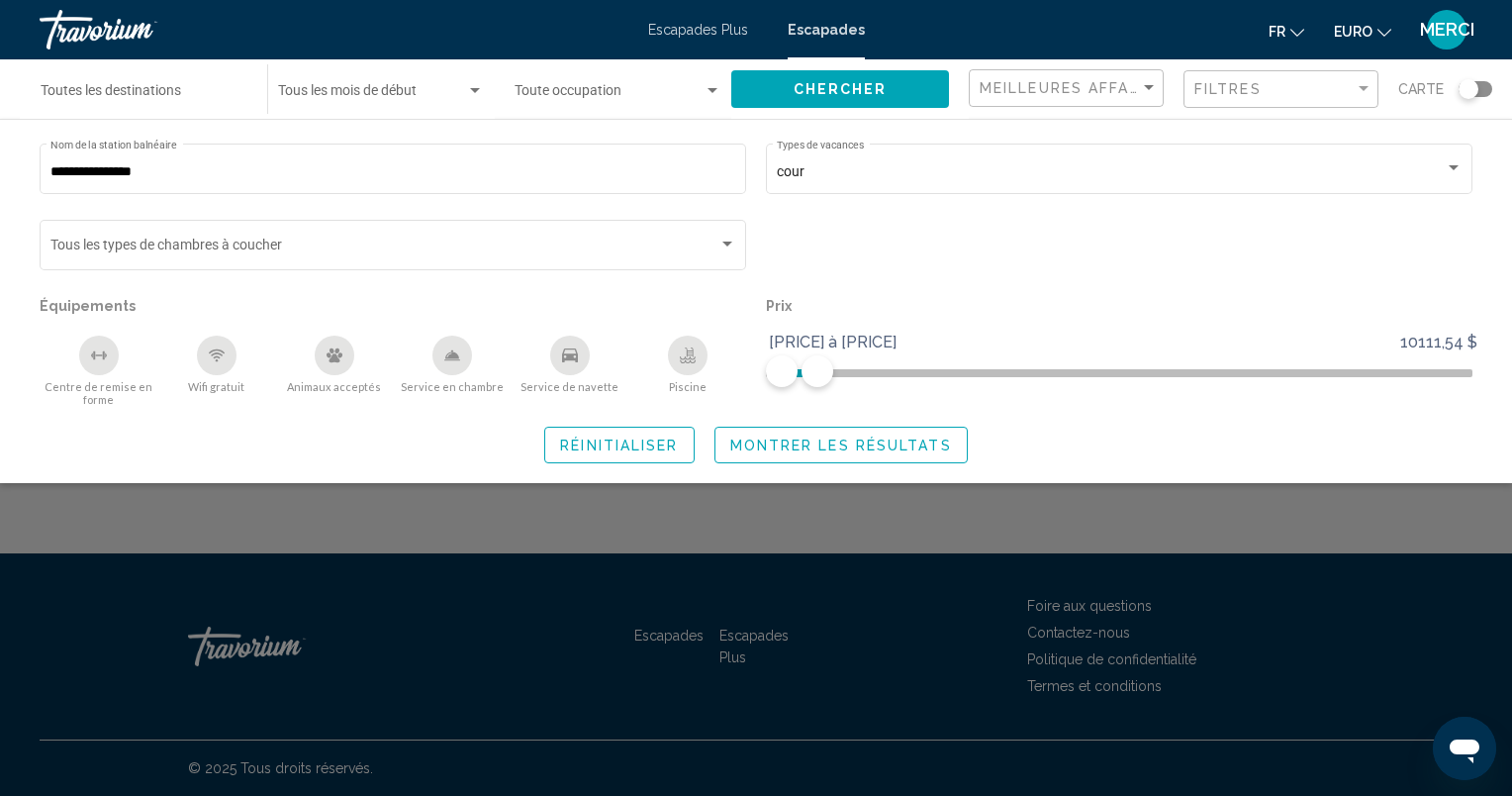 click on "Montrer les résultats" 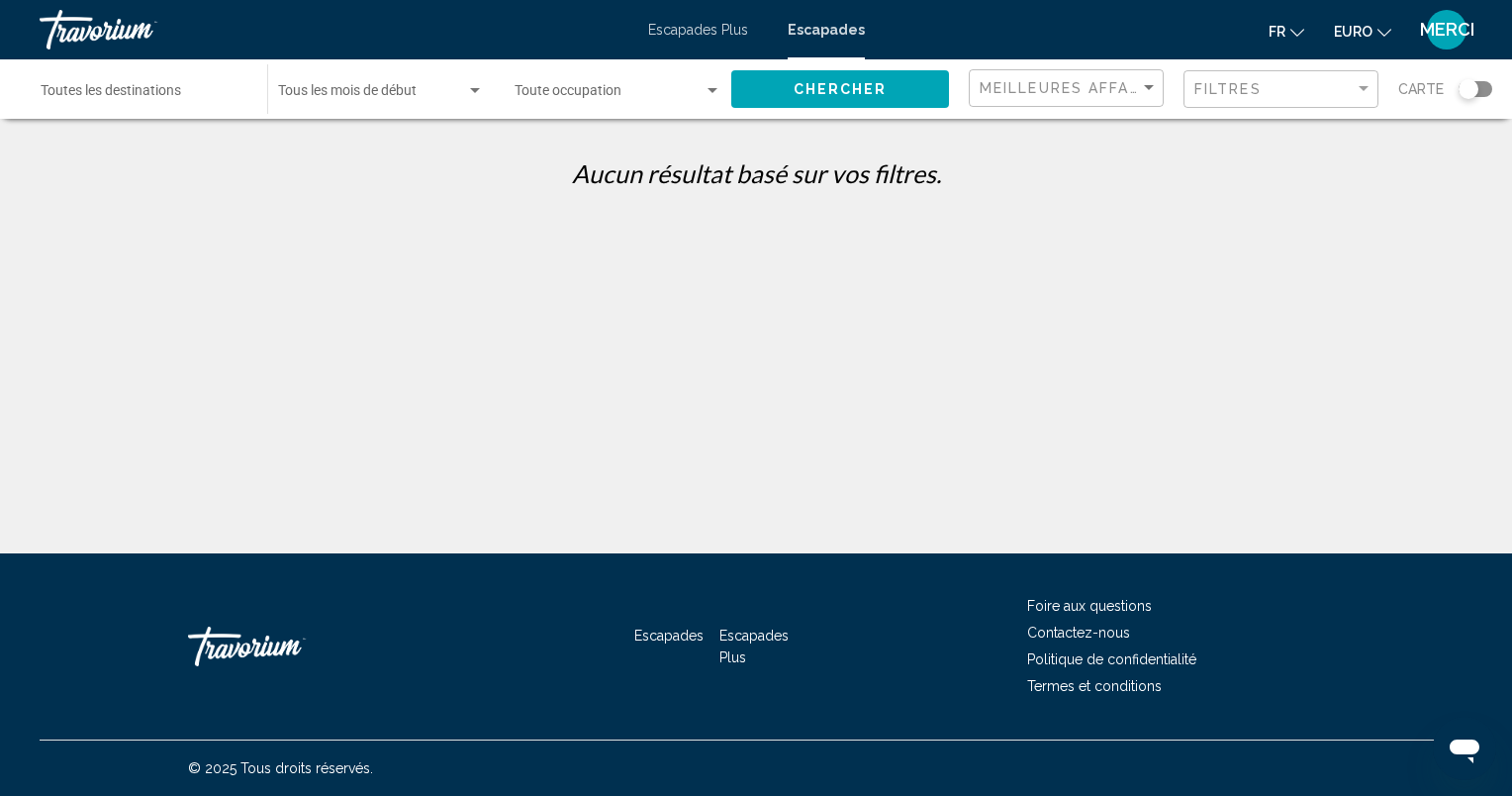 click on "Destination Toutes les destinations" at bounding box center [143, 95] 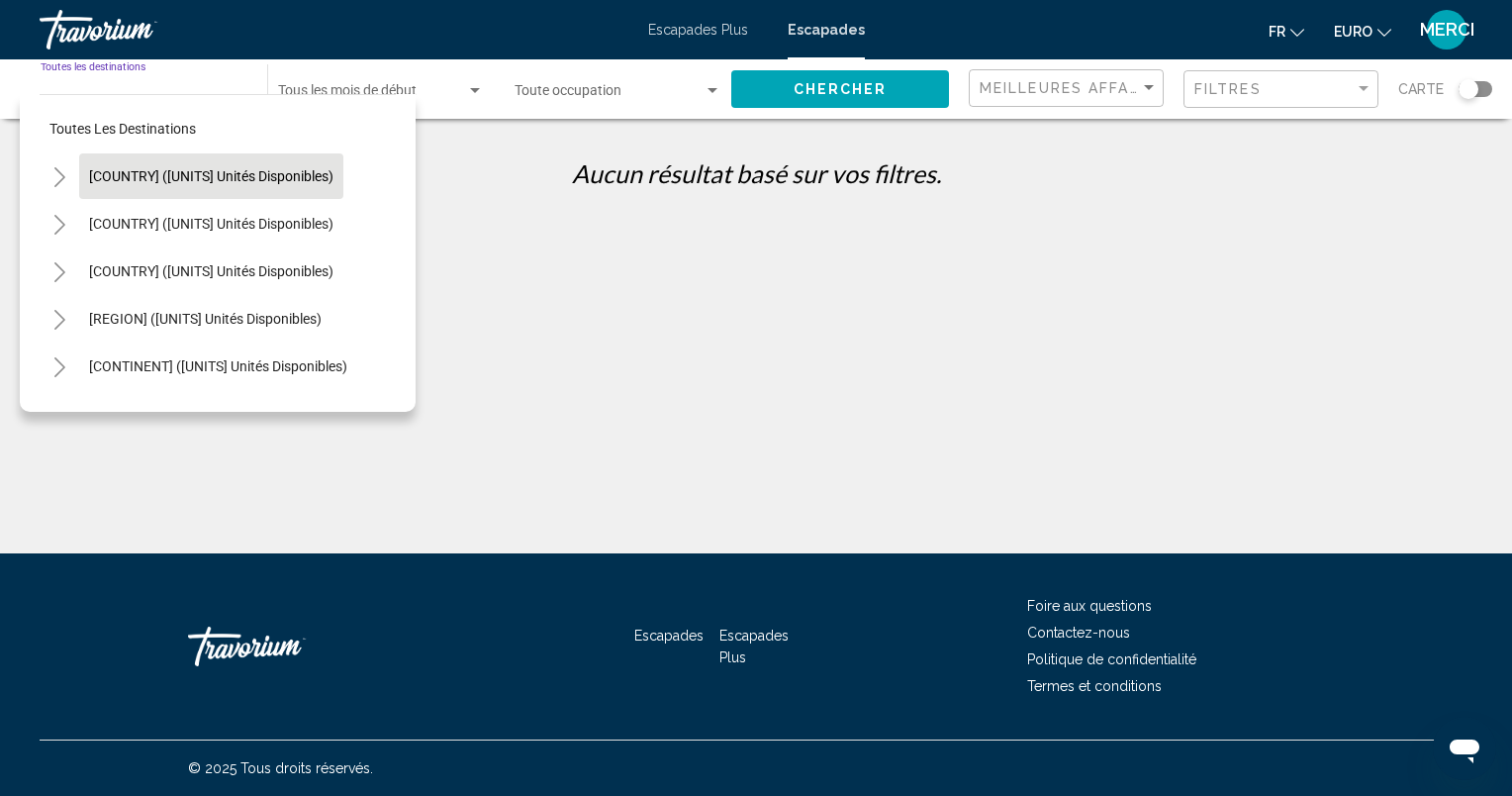 click on "[COUNTRY] ([UNITS] unités disponibles)" at bounding box center (211, 224) 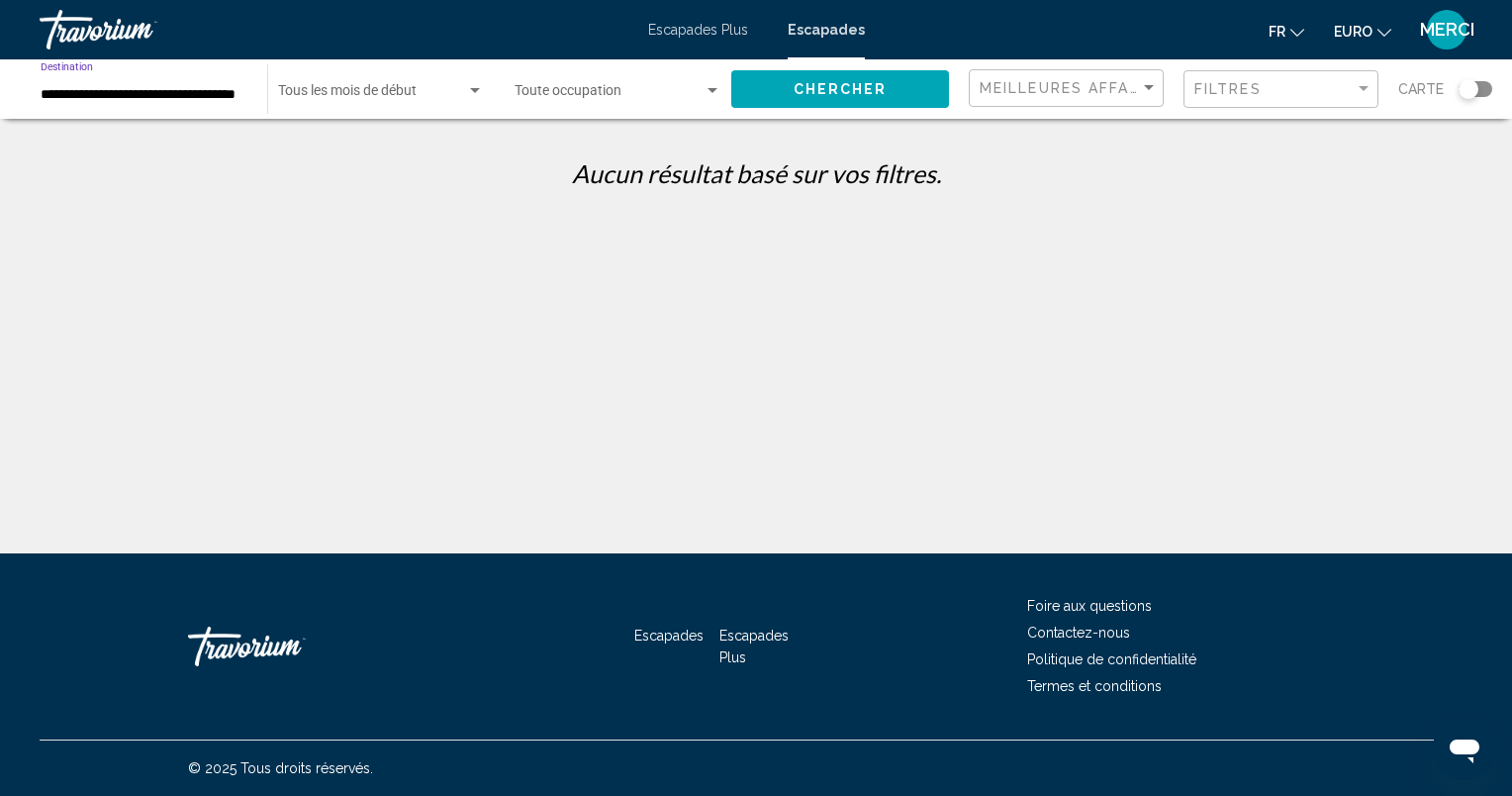 click at bounding box center (475, 91) 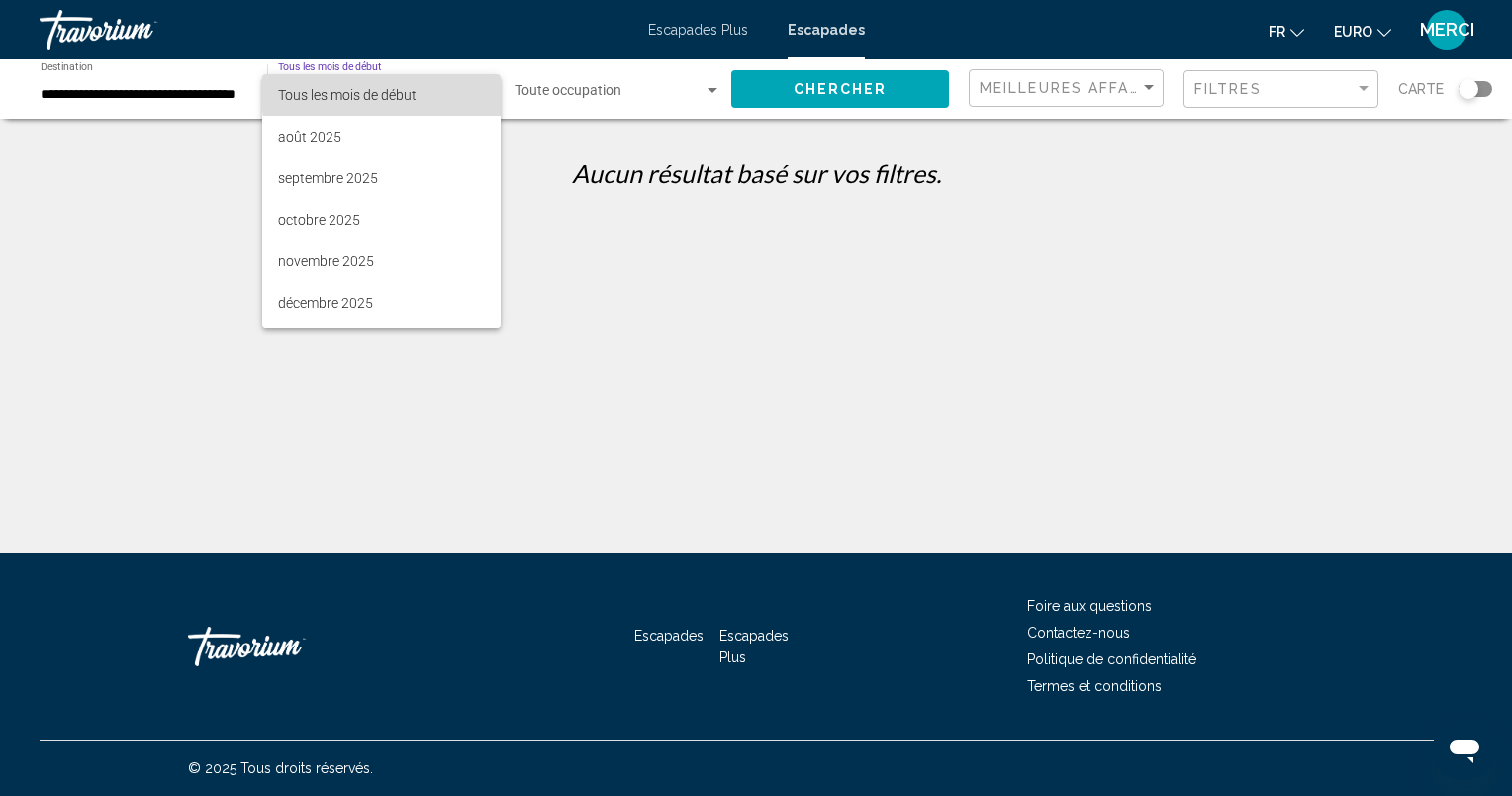 click on "Tous les mois de début" at bounding box center (381, 95) 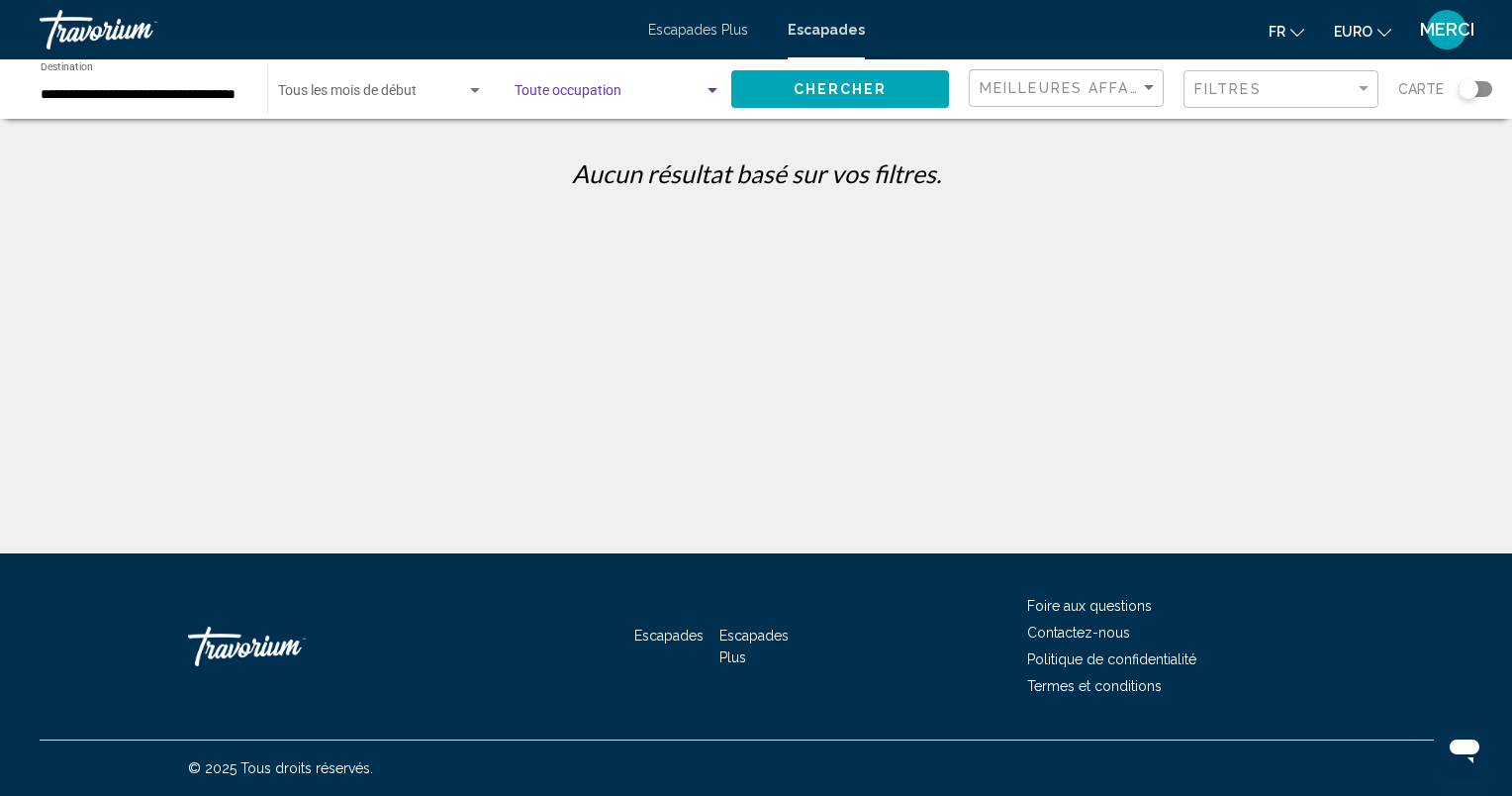 click at bounding box center (712, 91) 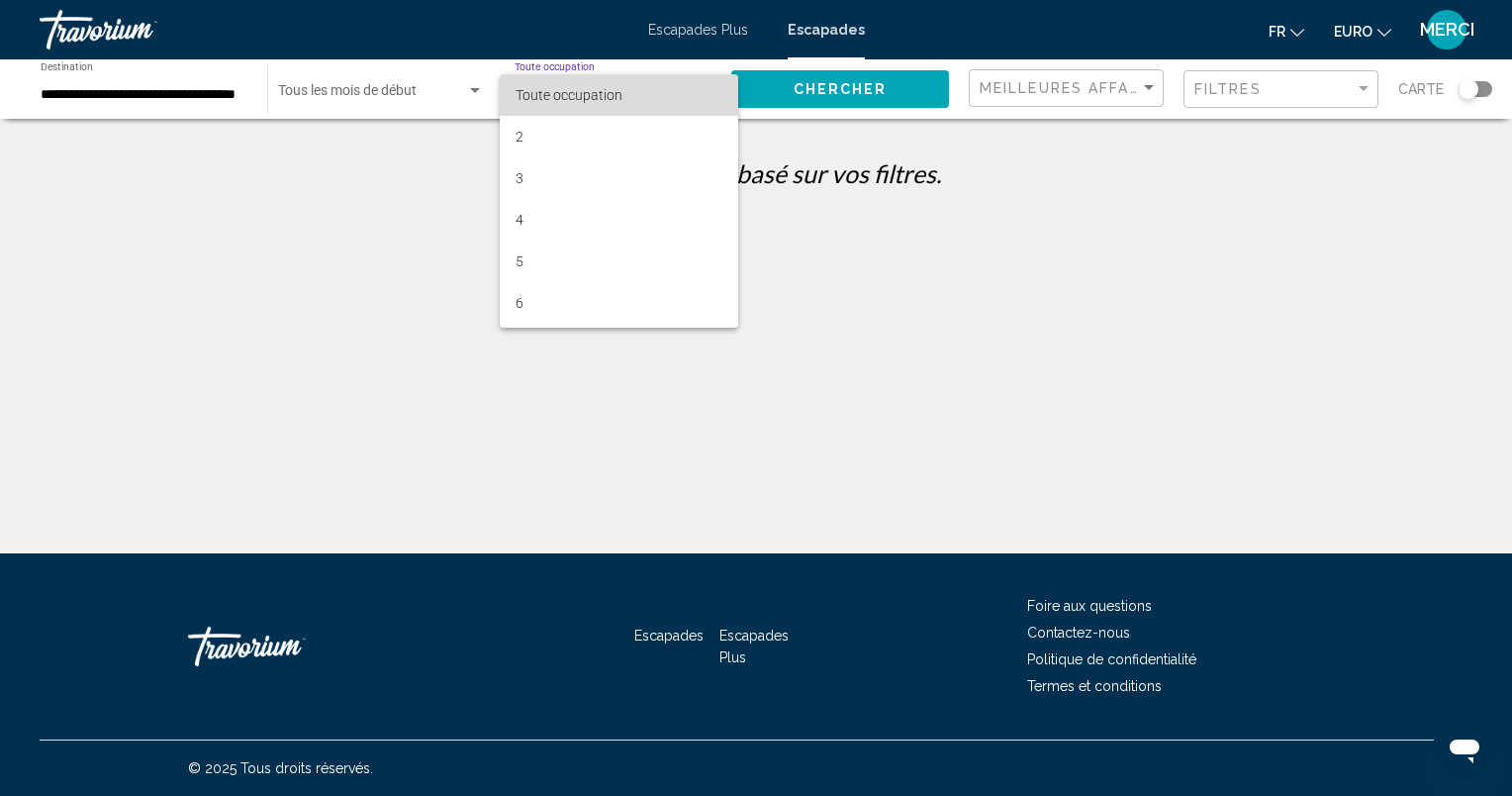 click on "Toute occupation" at bounding box center [618, 95] 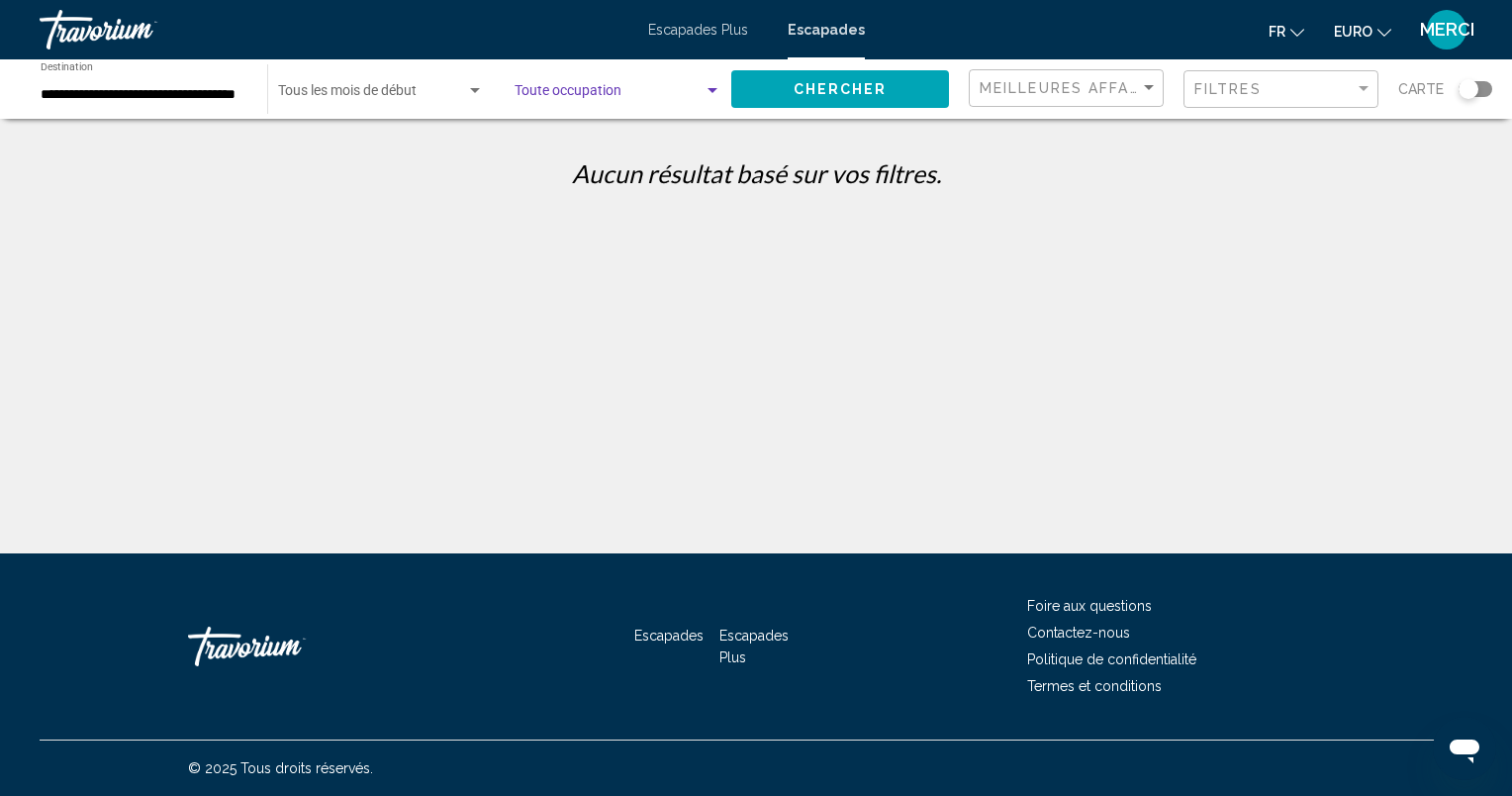 click 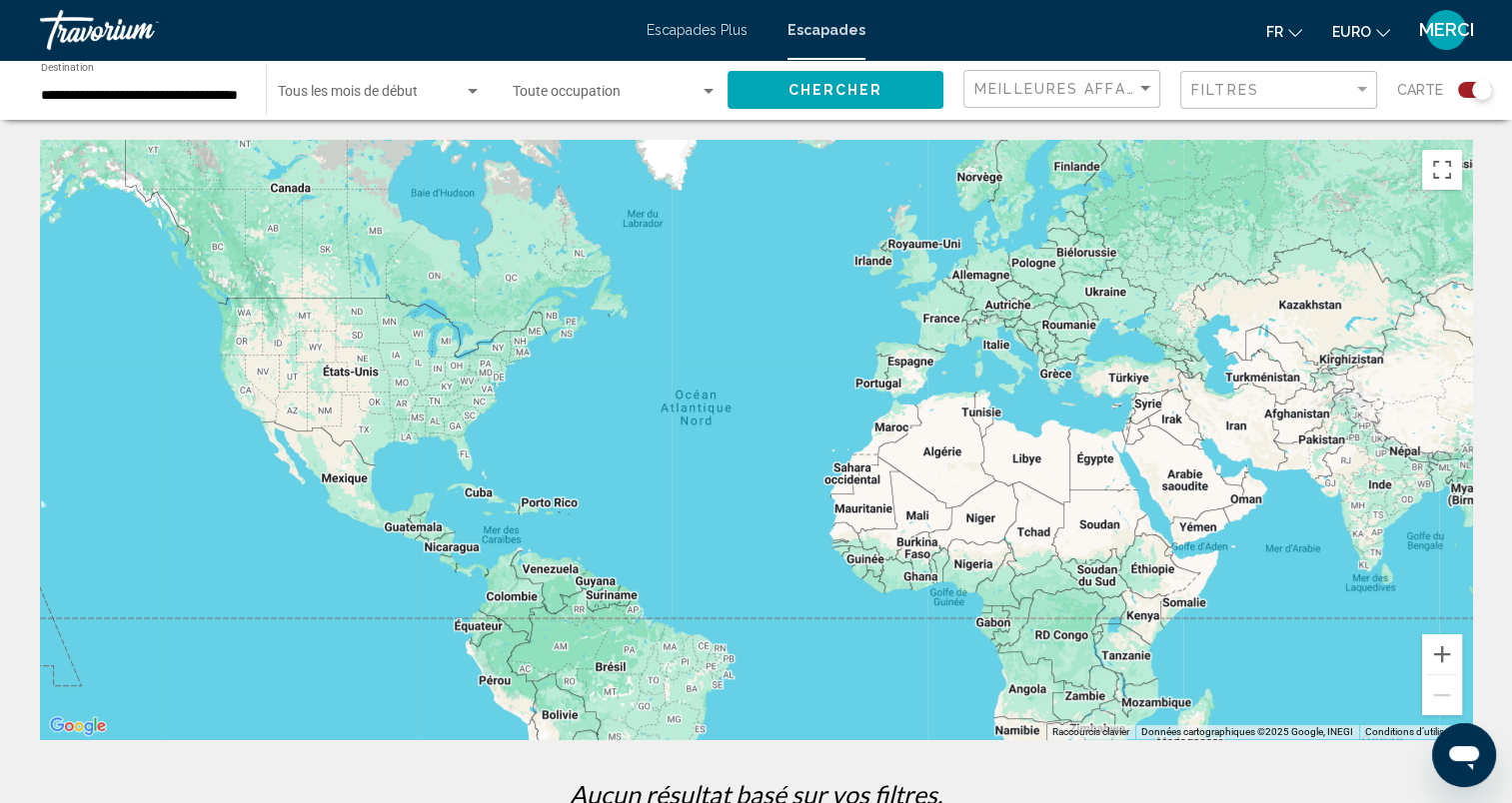 click at bounding box center [756, 439] 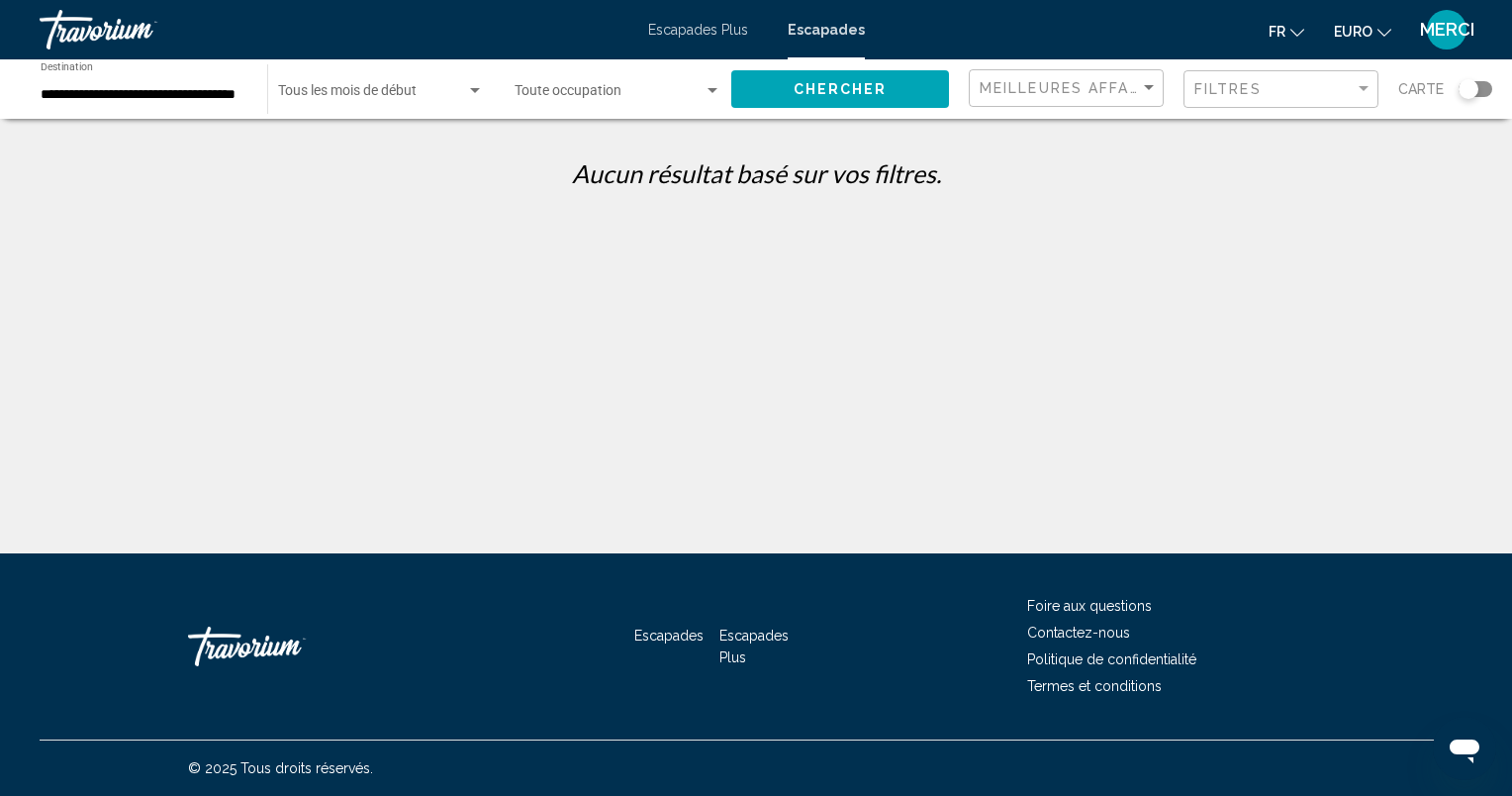 click on "Carte" 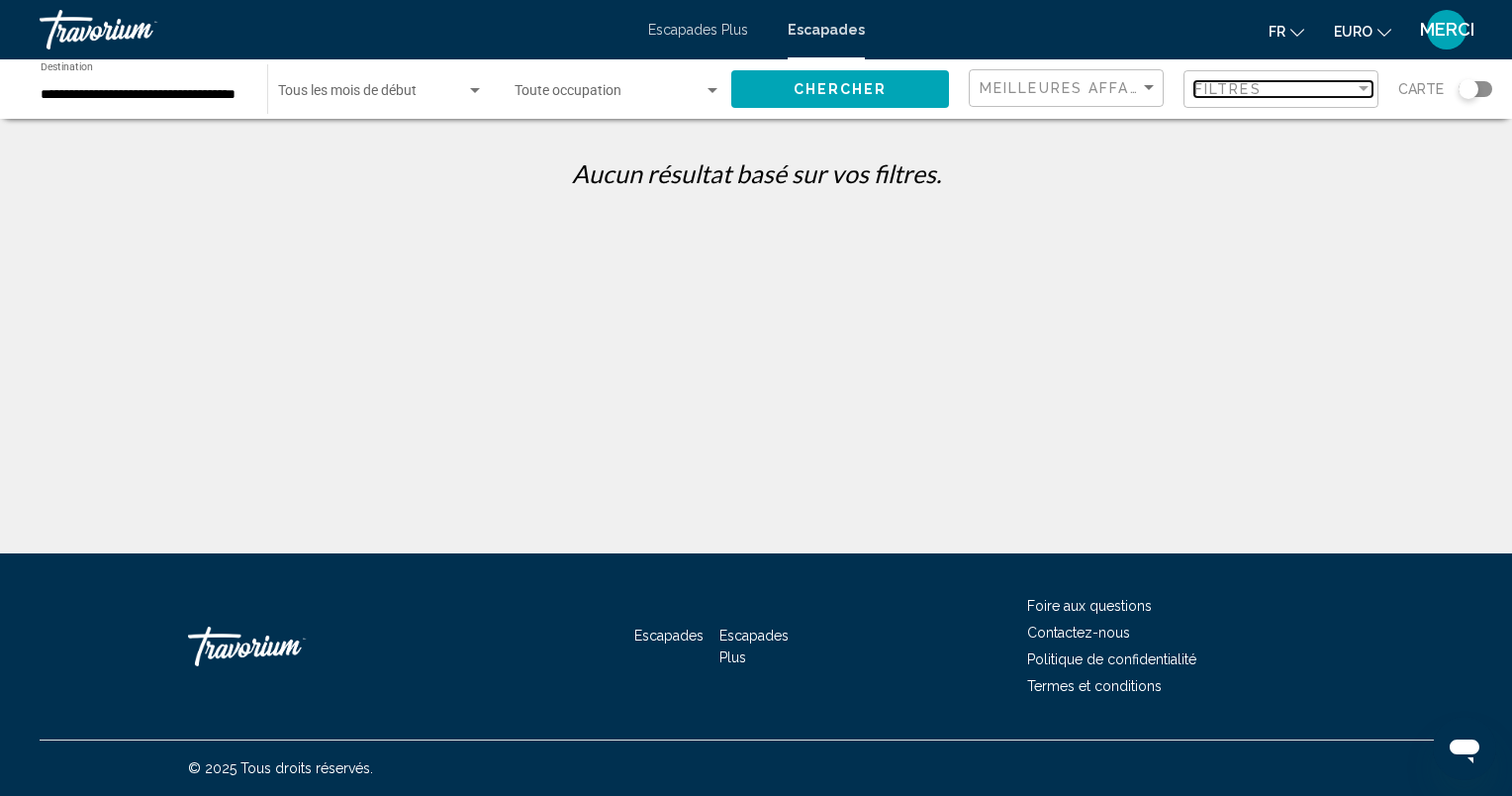 click at bounding box center (1364, 88) 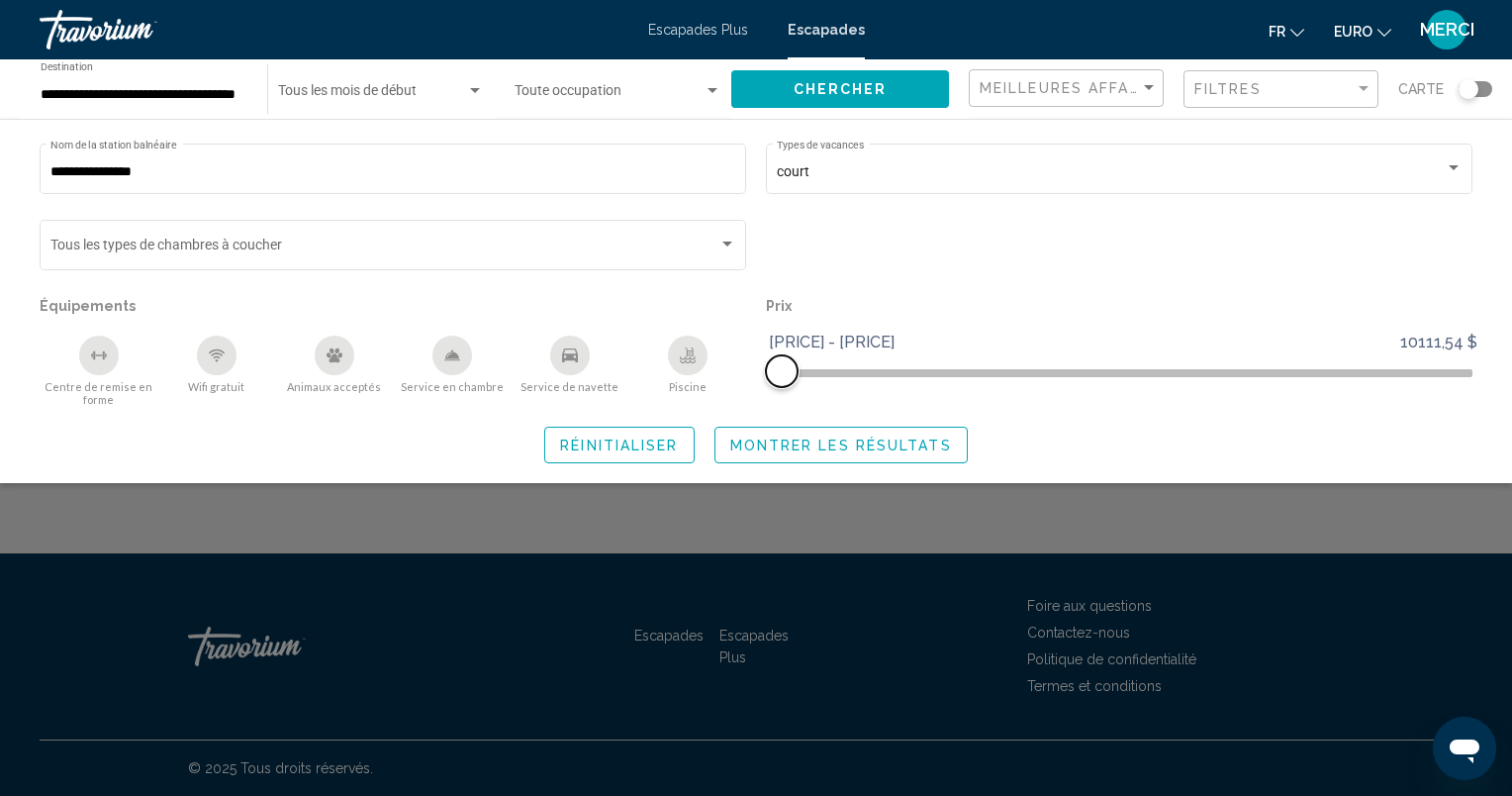 drag, startPoint x: 807, startPoint y: 372, endPoint x: 778, endPoint y: 372, distance: 29 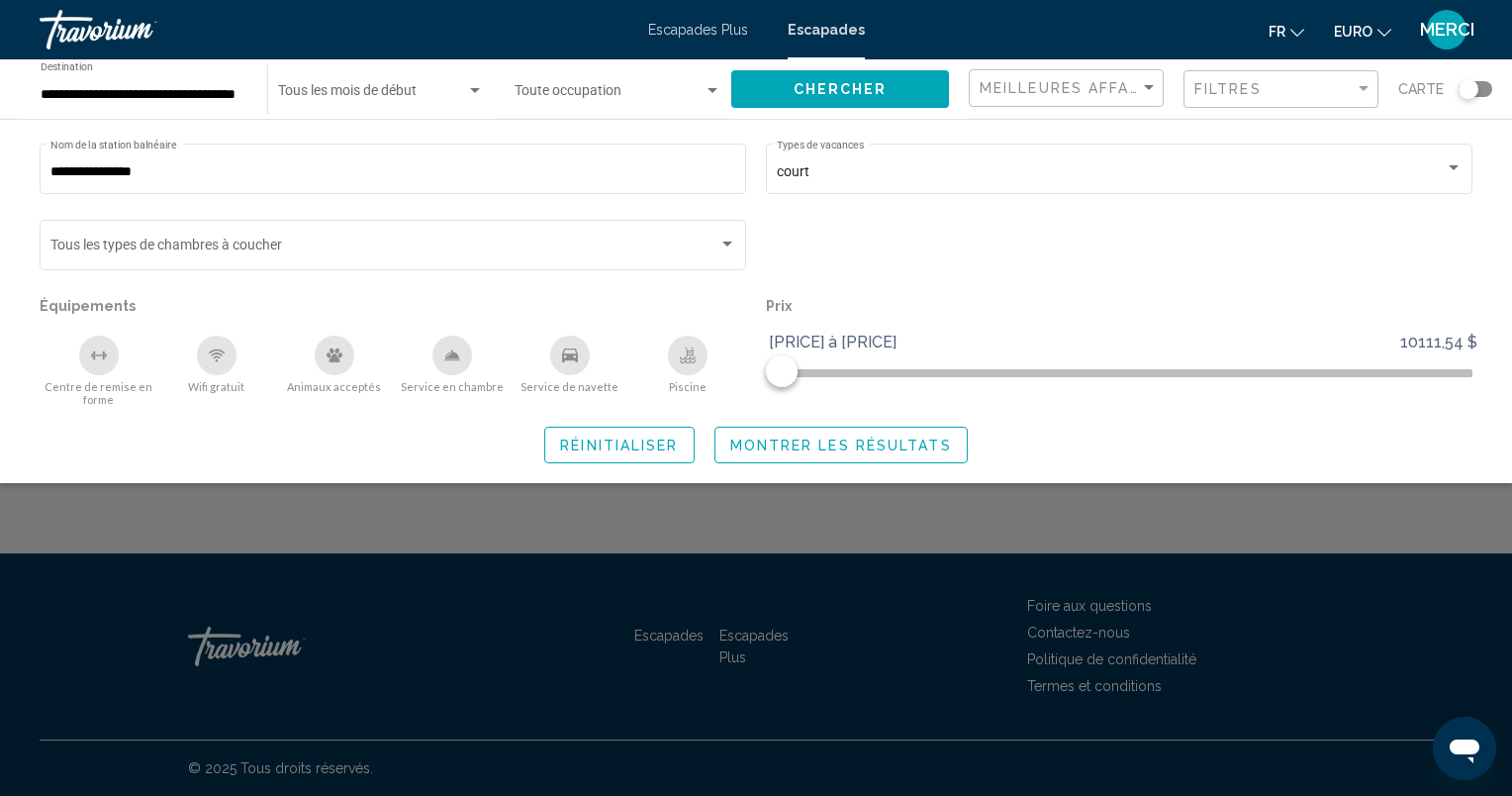 click on "Équipements" 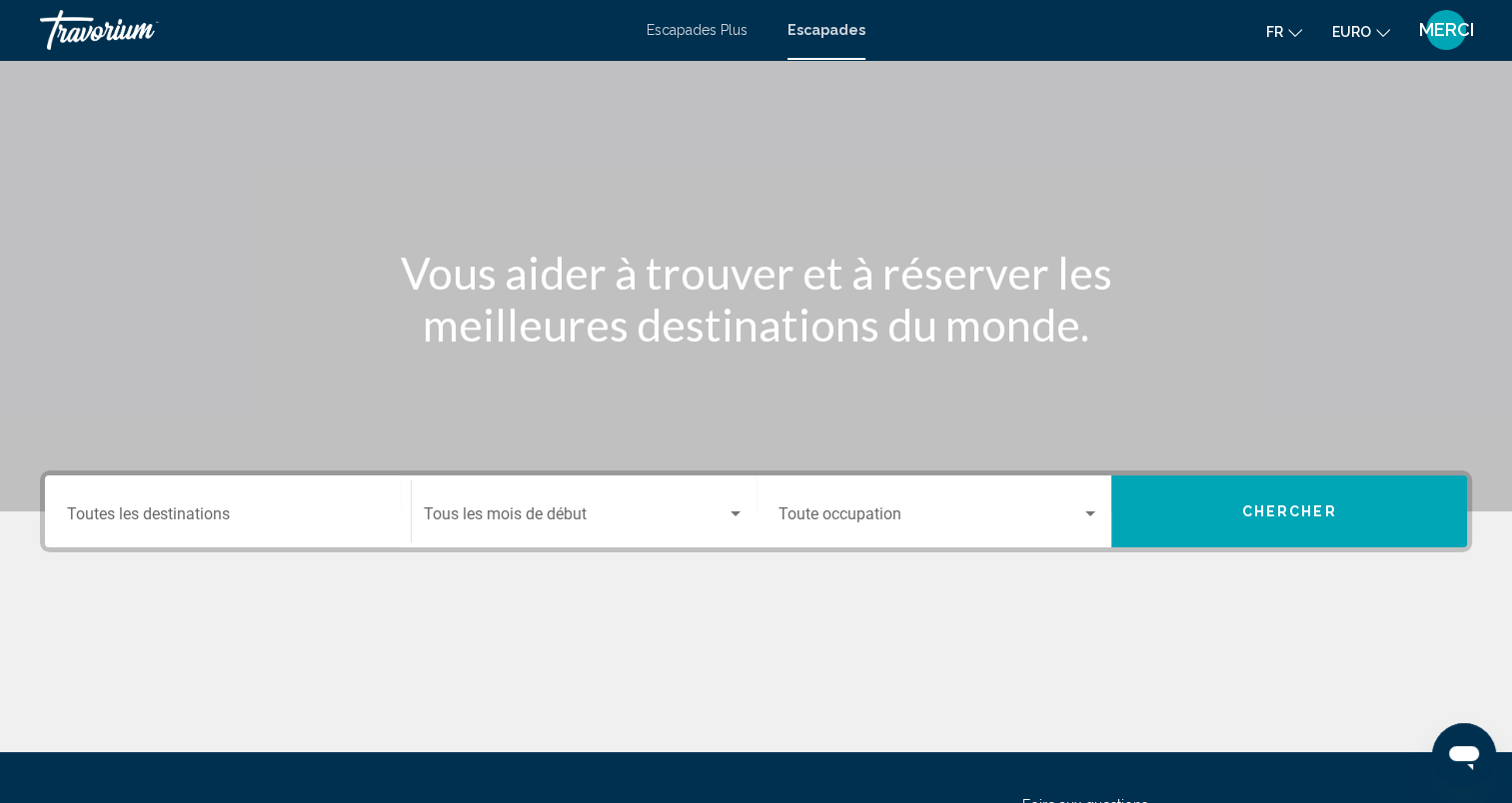 scroll, scrollTop: 281, scrollLeft: 0, axis: vertical 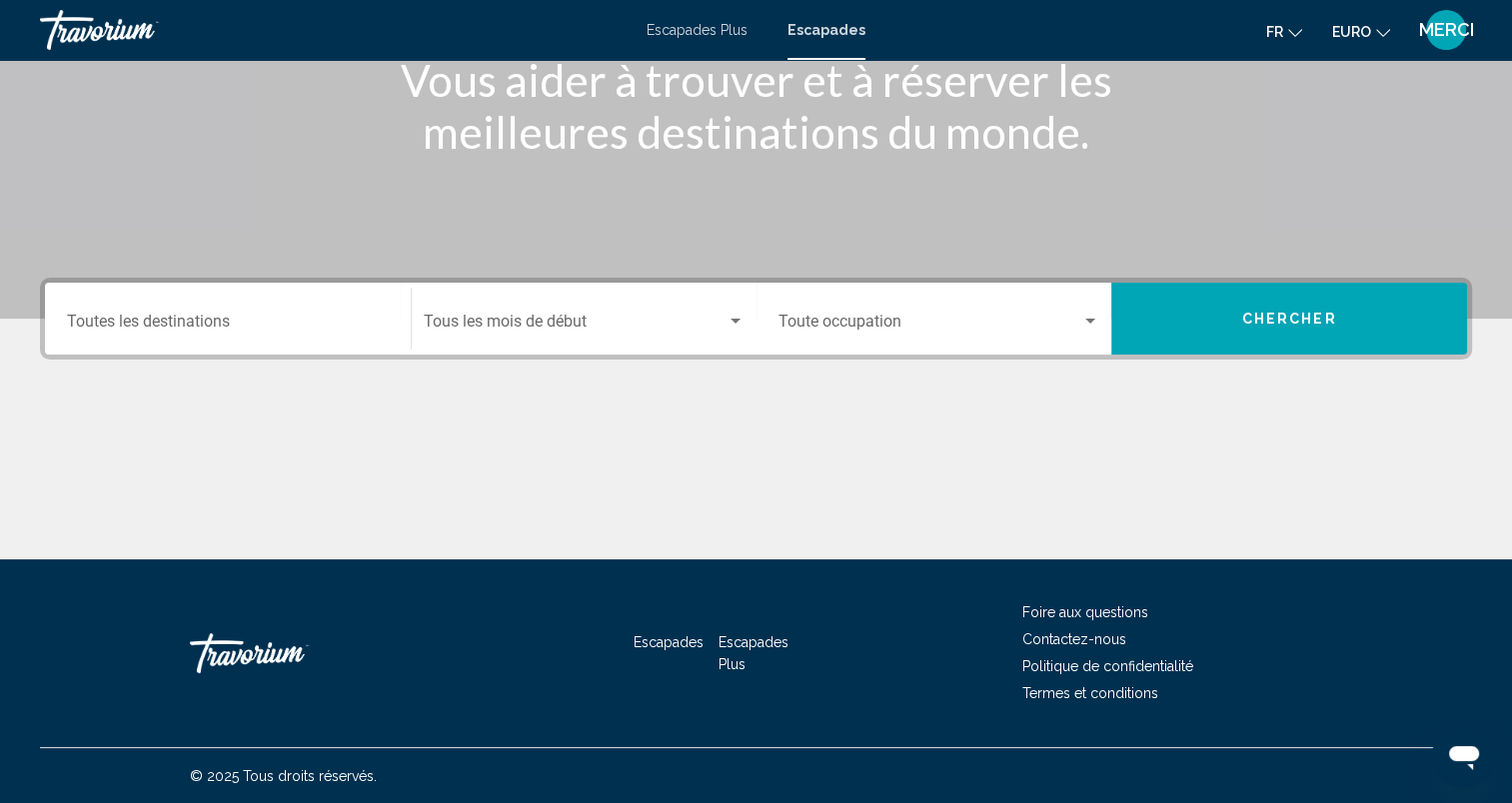 click on "Escapades Plus" at bounding box center (697, 30) 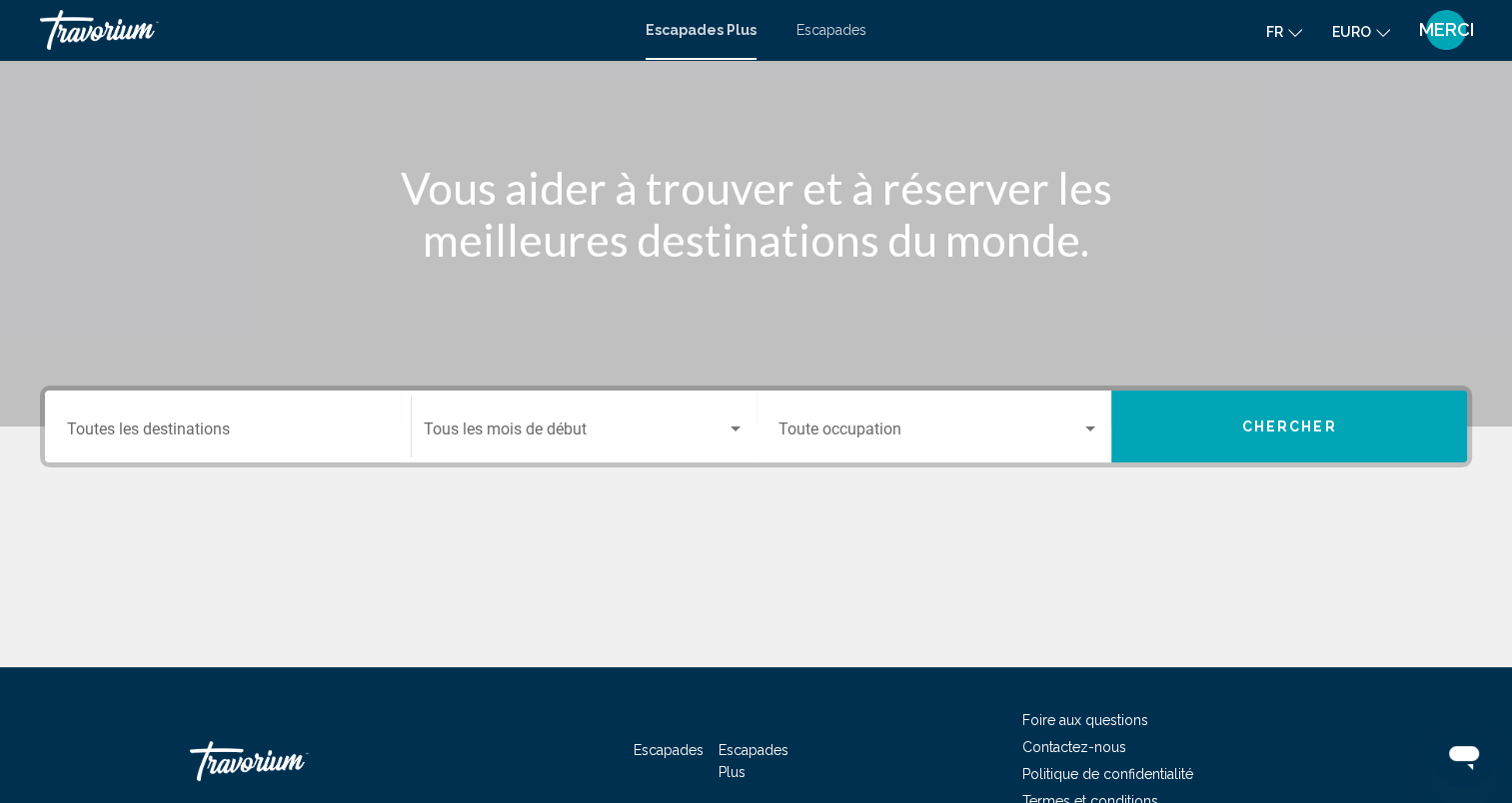 scroll, scrollTop: 200, scrollLeft: 0, axis: vertical 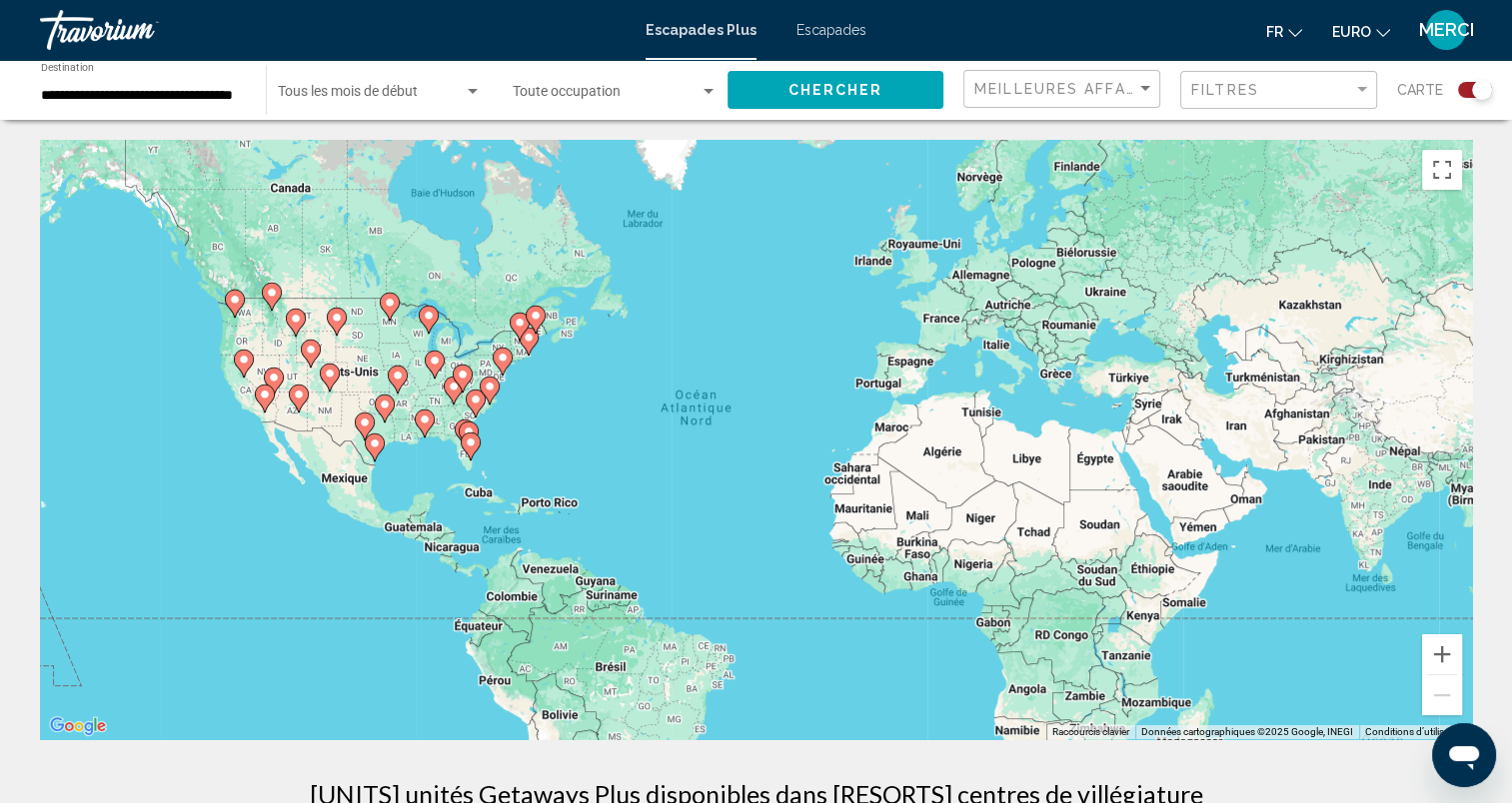 click 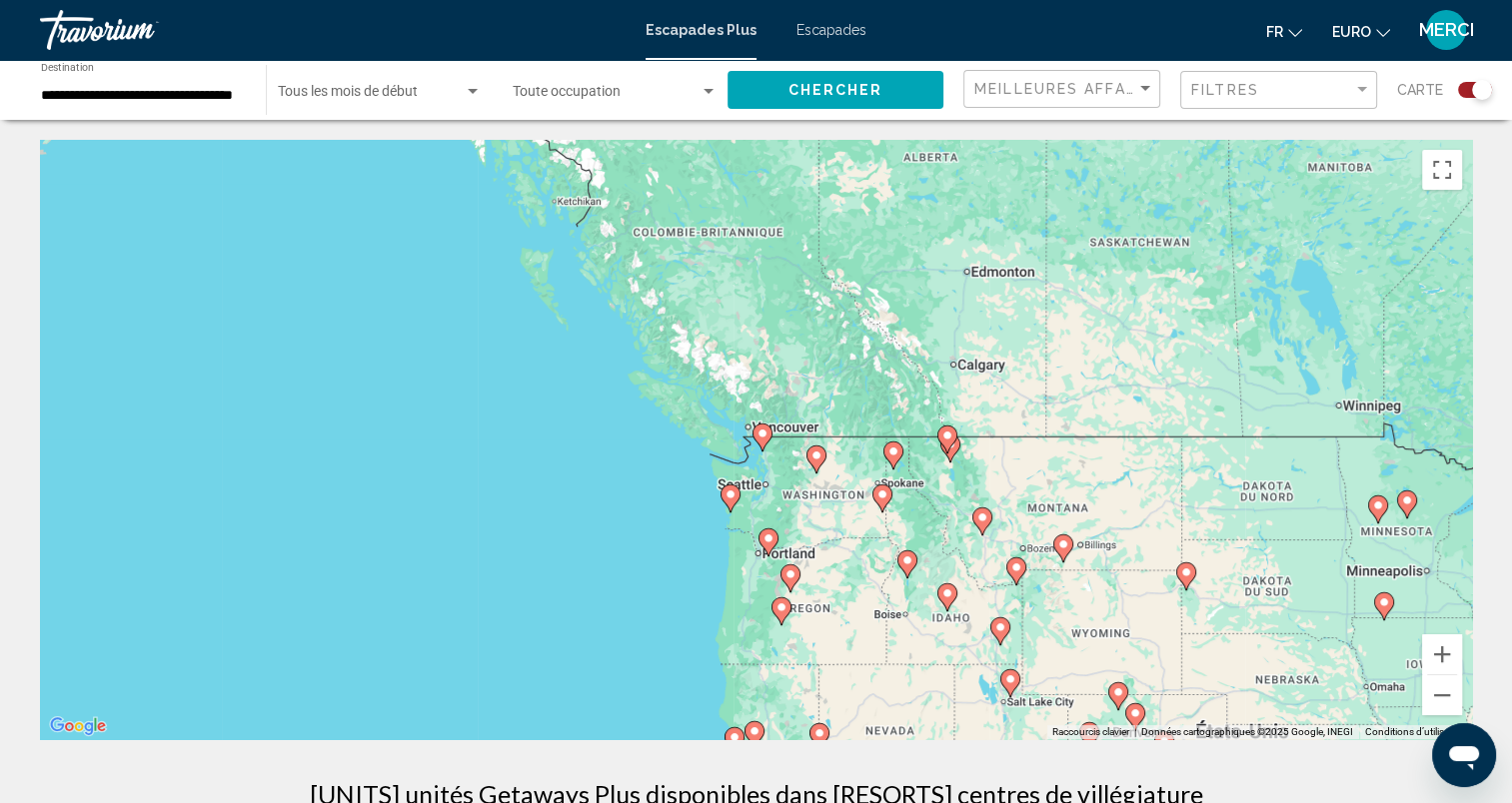 click 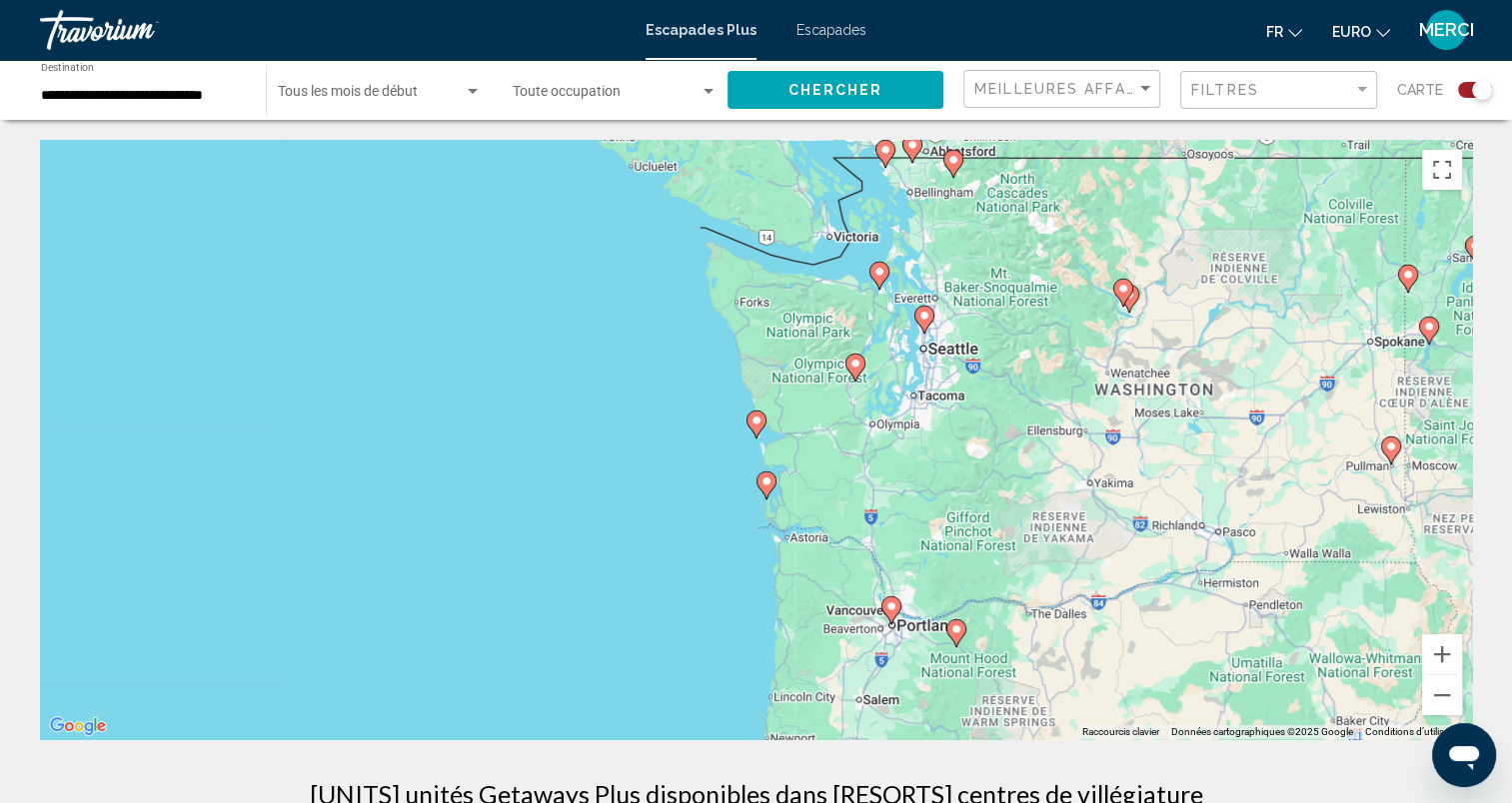 click on "Pour naviguer, appuyez sur les touches fléchées. Pour activer le glissement avec le clavier, appuyez sur Alt+Entrée. Une fois ce mode activé, utilisez les touches fléchées pour déplacer le repère. Pour valider le déplacement, appuyez sur Entrée. Pour annuler, appuyez sur Échap." at bounding box center [756, 439] 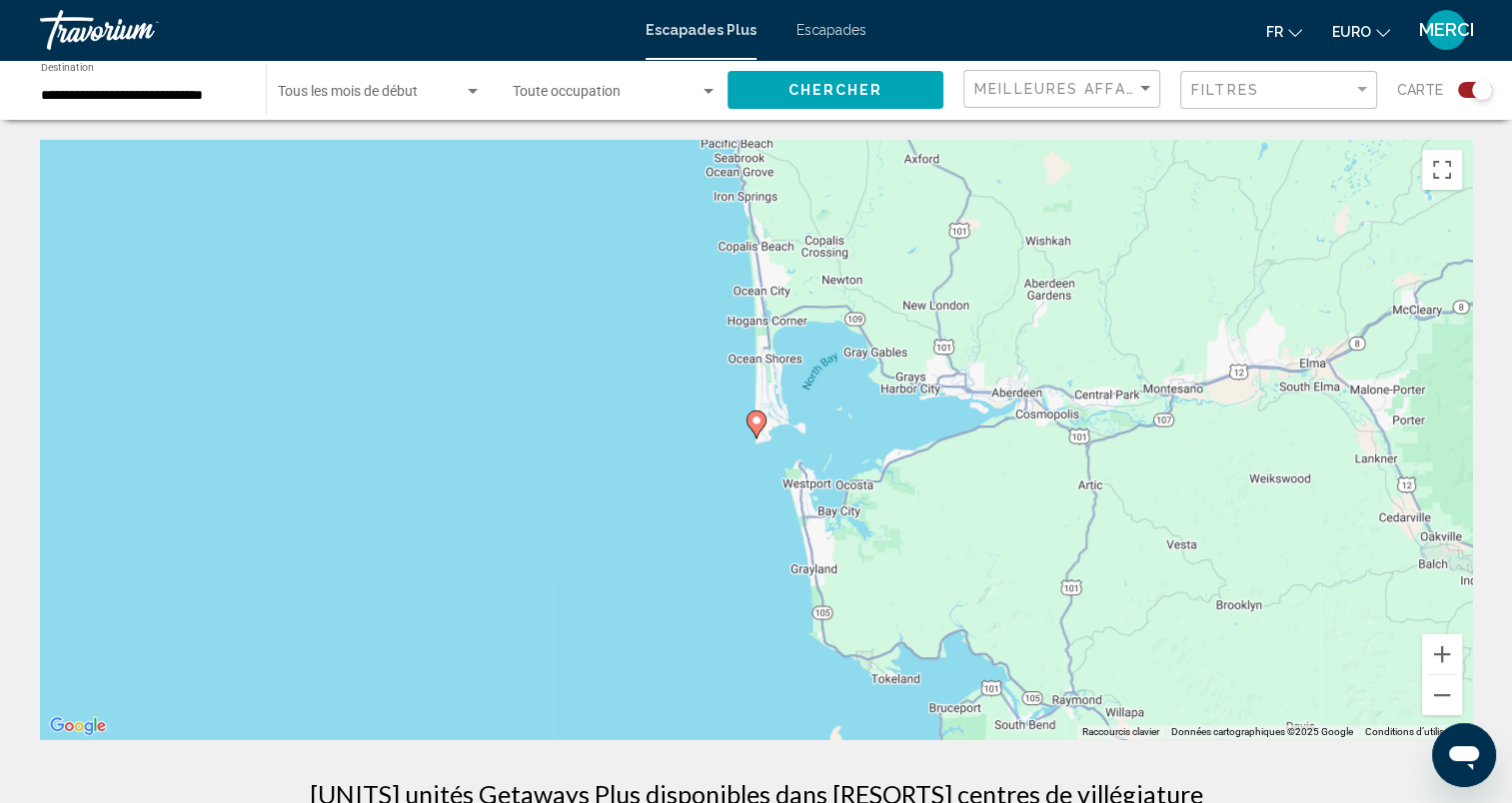 click 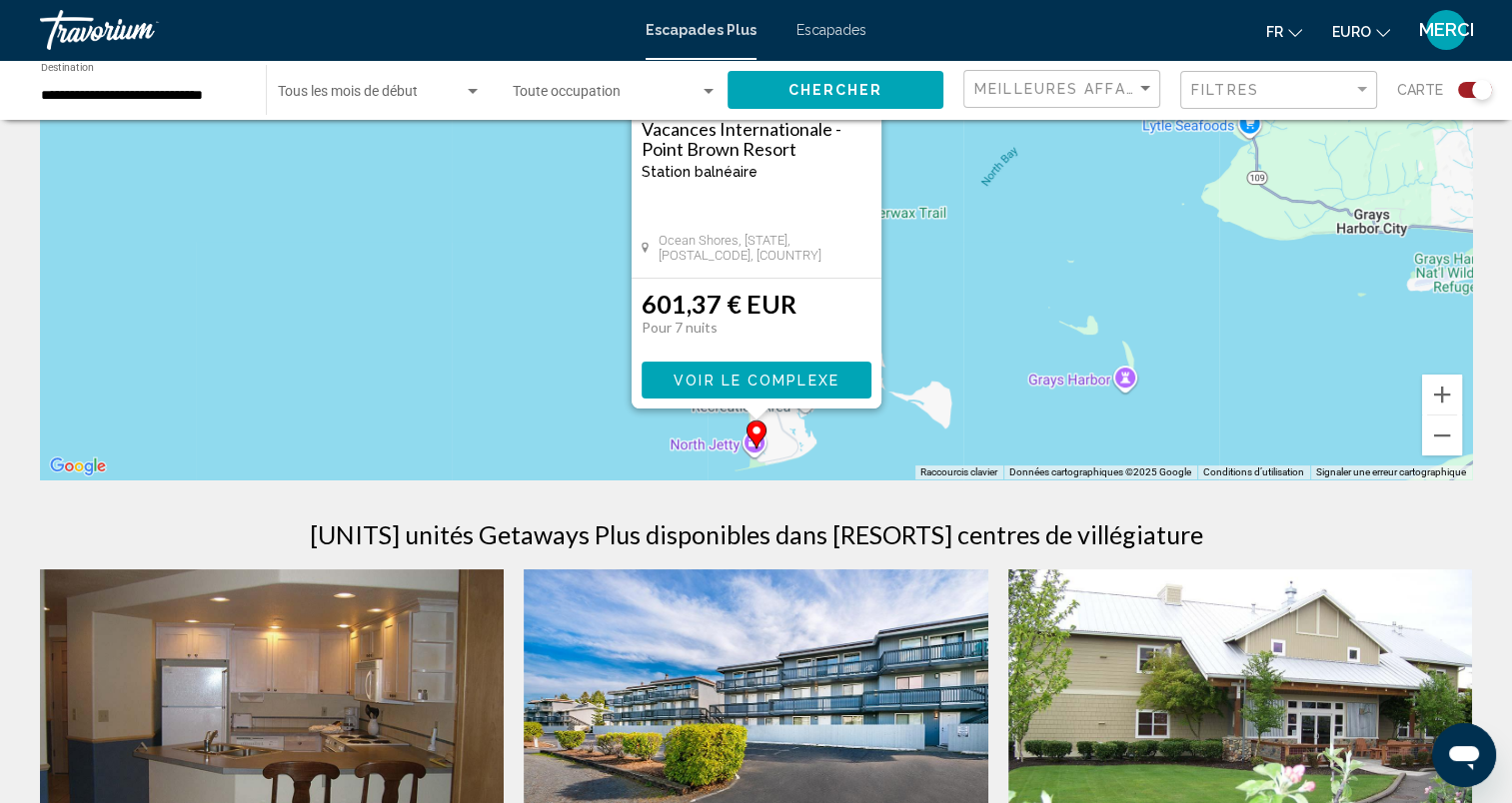 scroll, scrollTop: 0, scrollLeft: 0, axis: both 